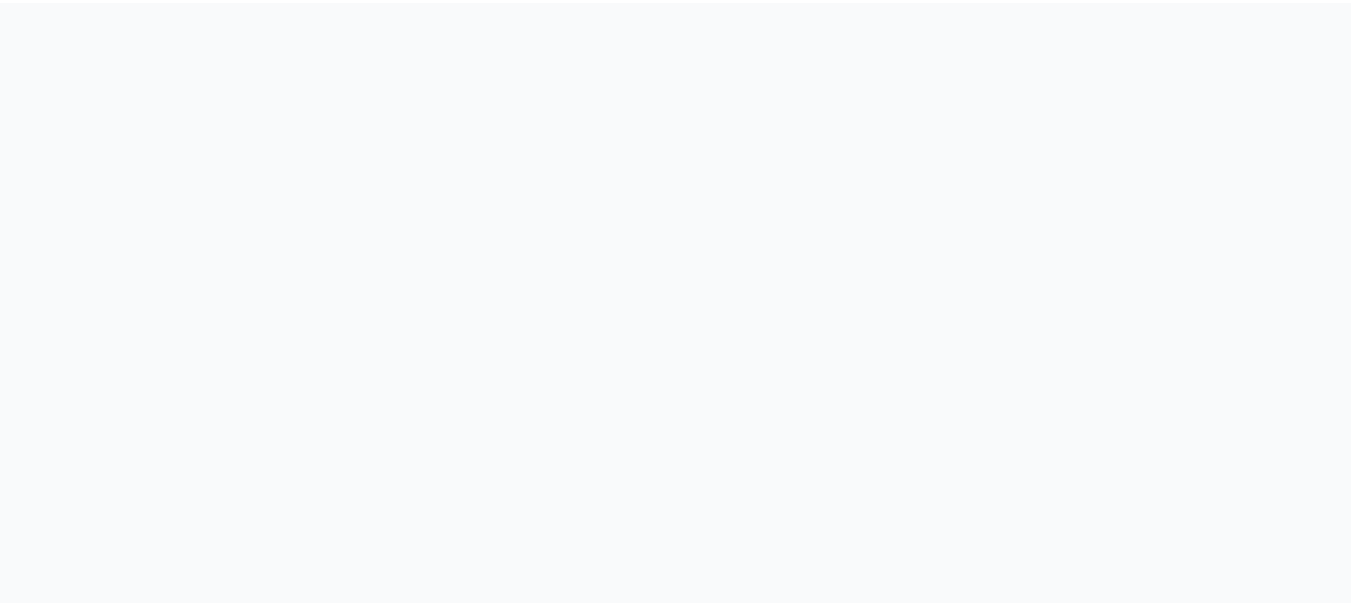scroll, scrollTop: 0, scrollLeft: 0, axis: both 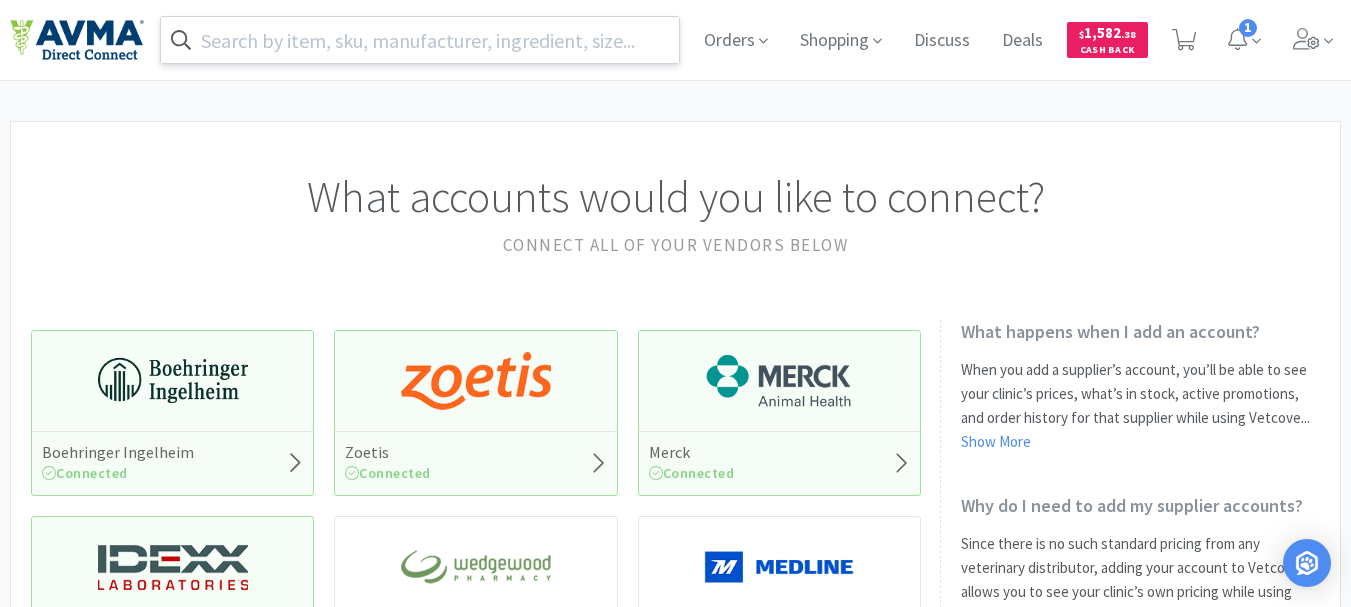 click at bounding box center (420, 40) 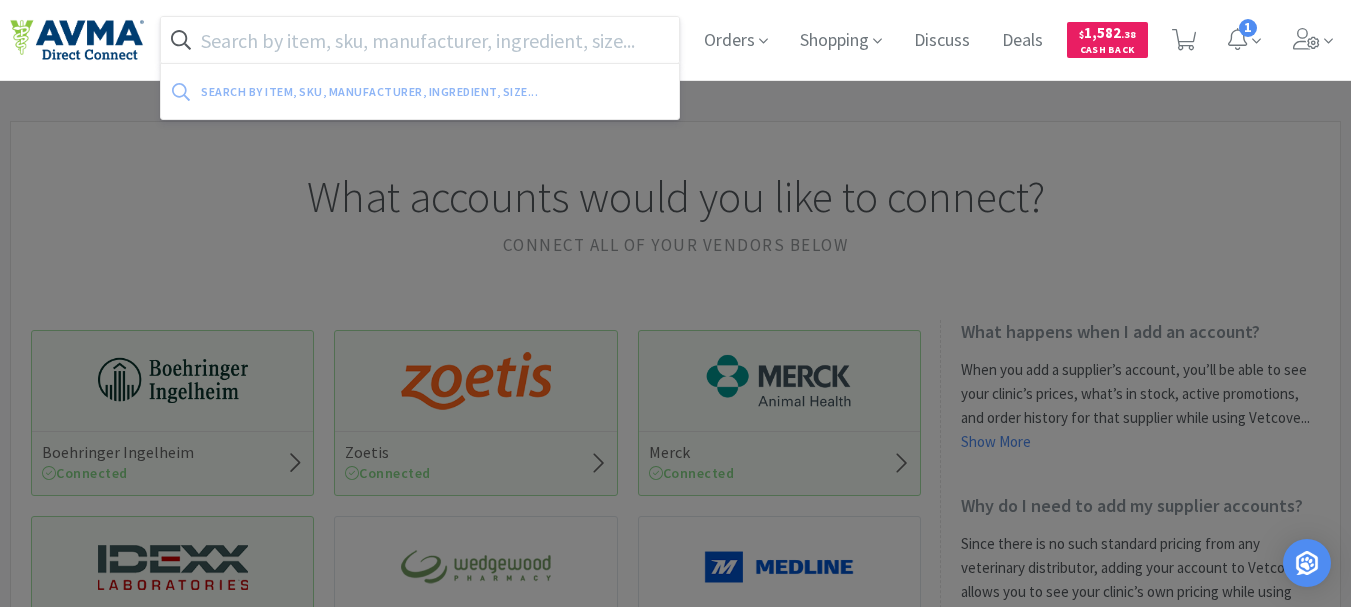 paste on "[PRODUCT CODE]" 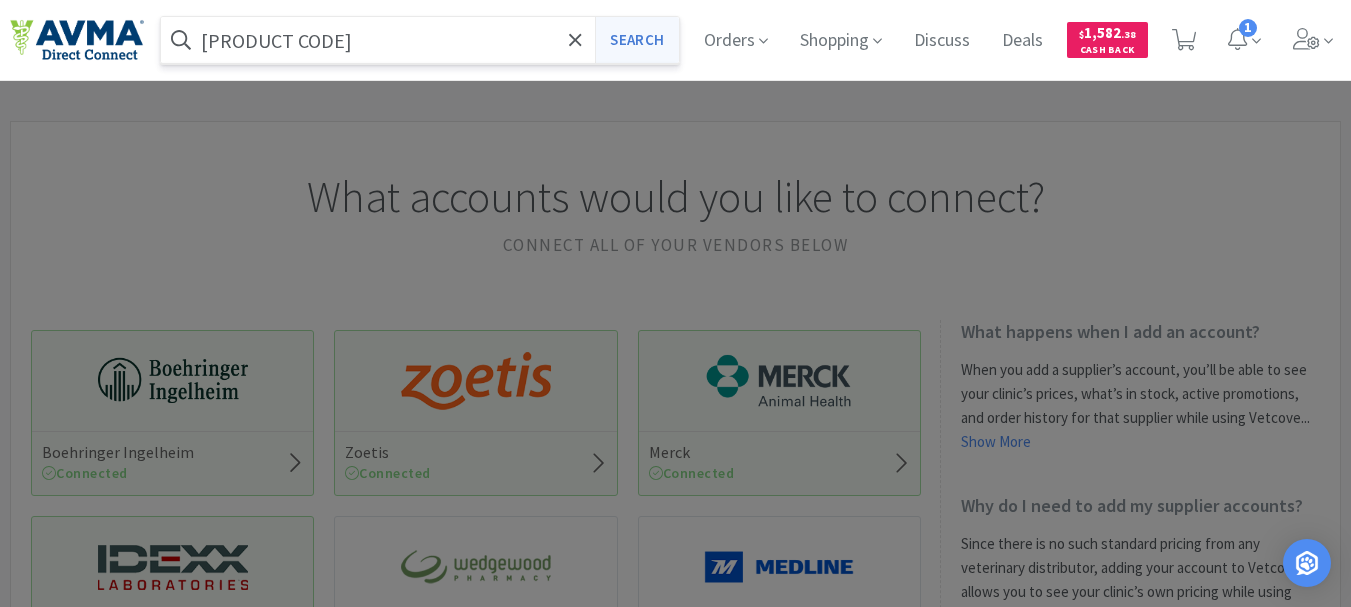 type on "[PRODUCT CODE]" 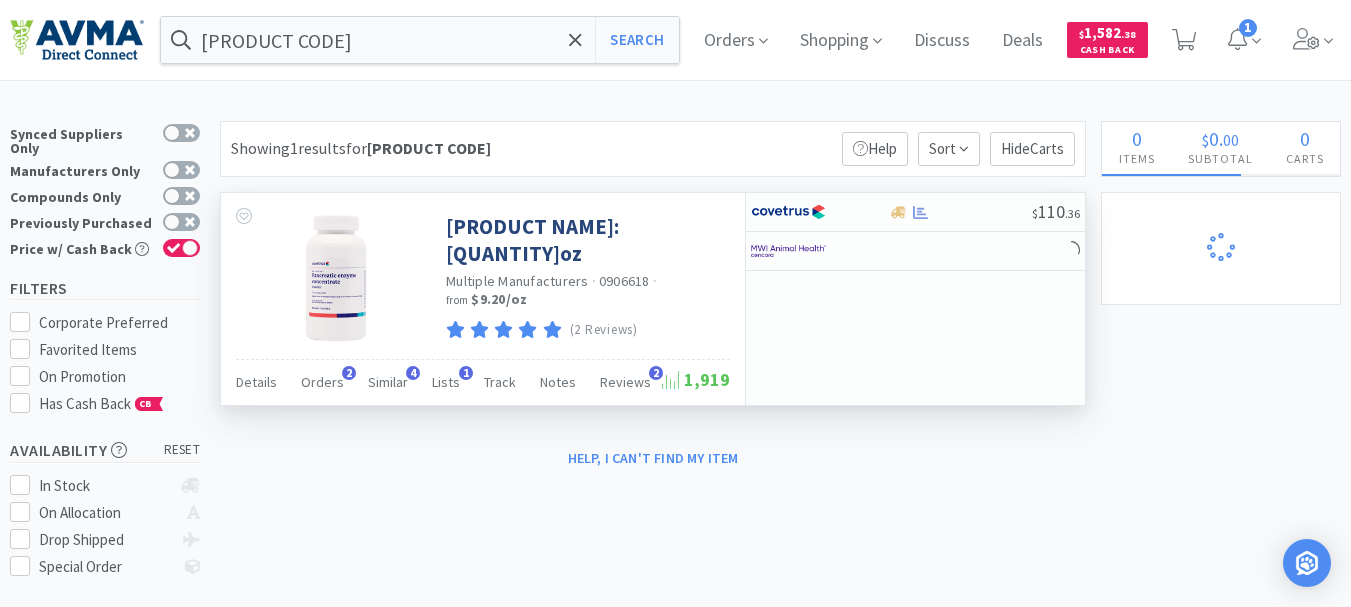 select on "2" 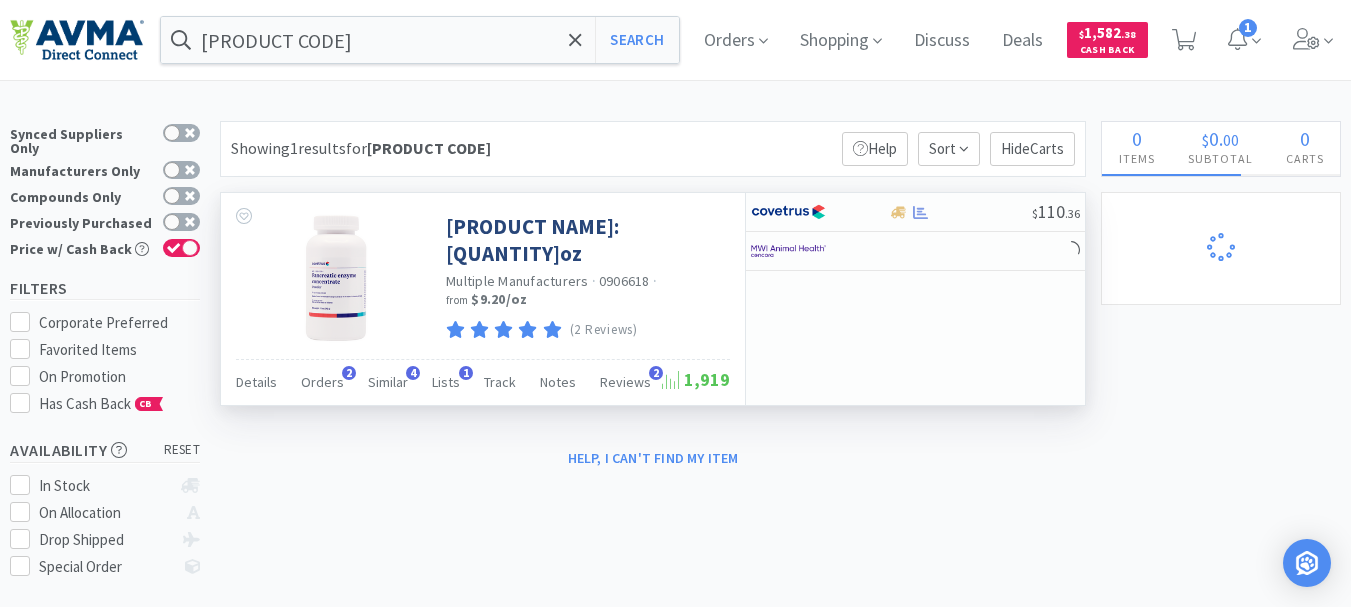 select on "4" 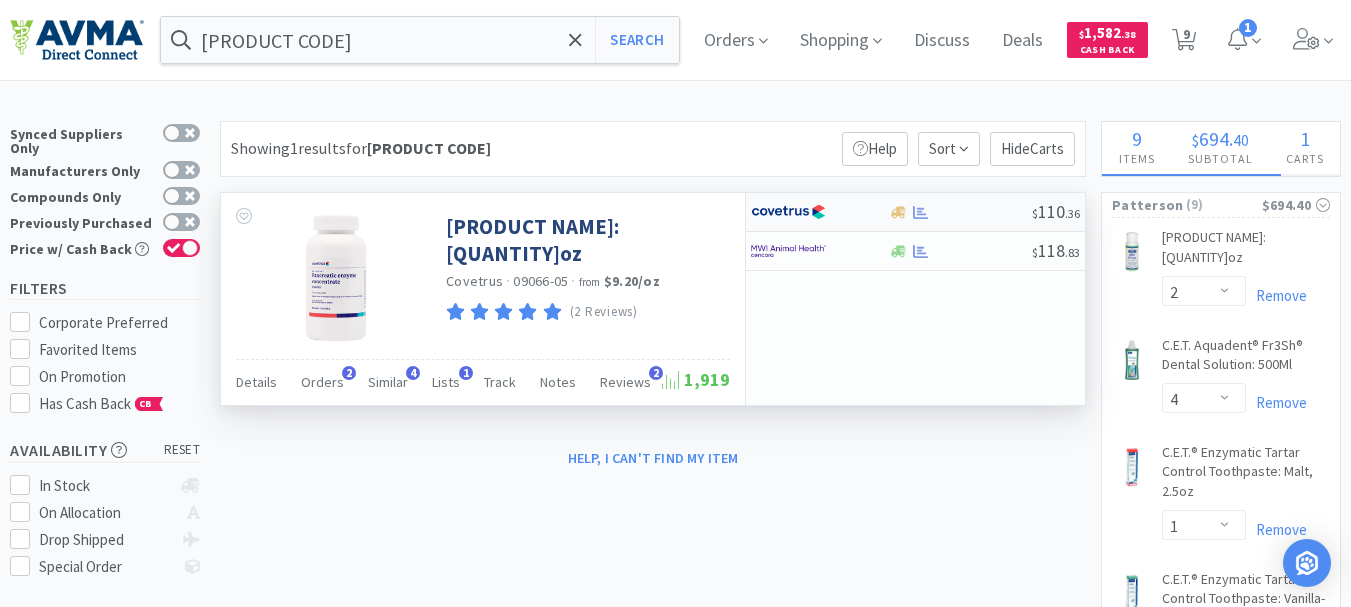 select on "1" 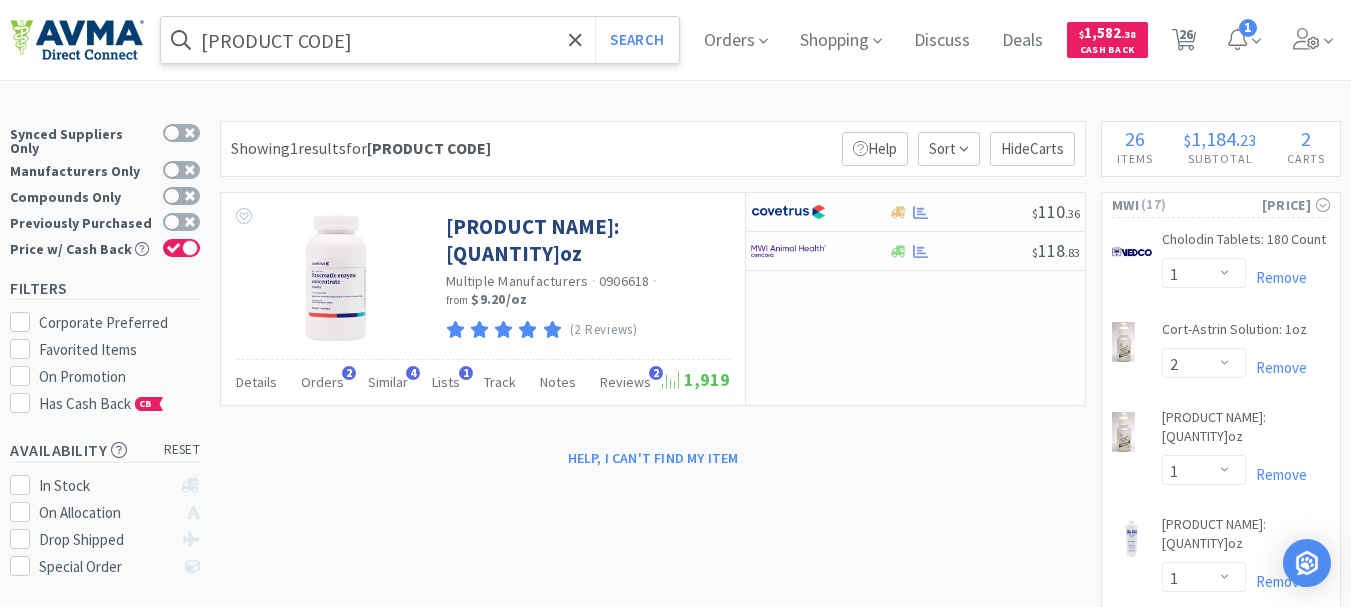 click on "[PRODUCT CODE]" at bounding box center (420, 40) 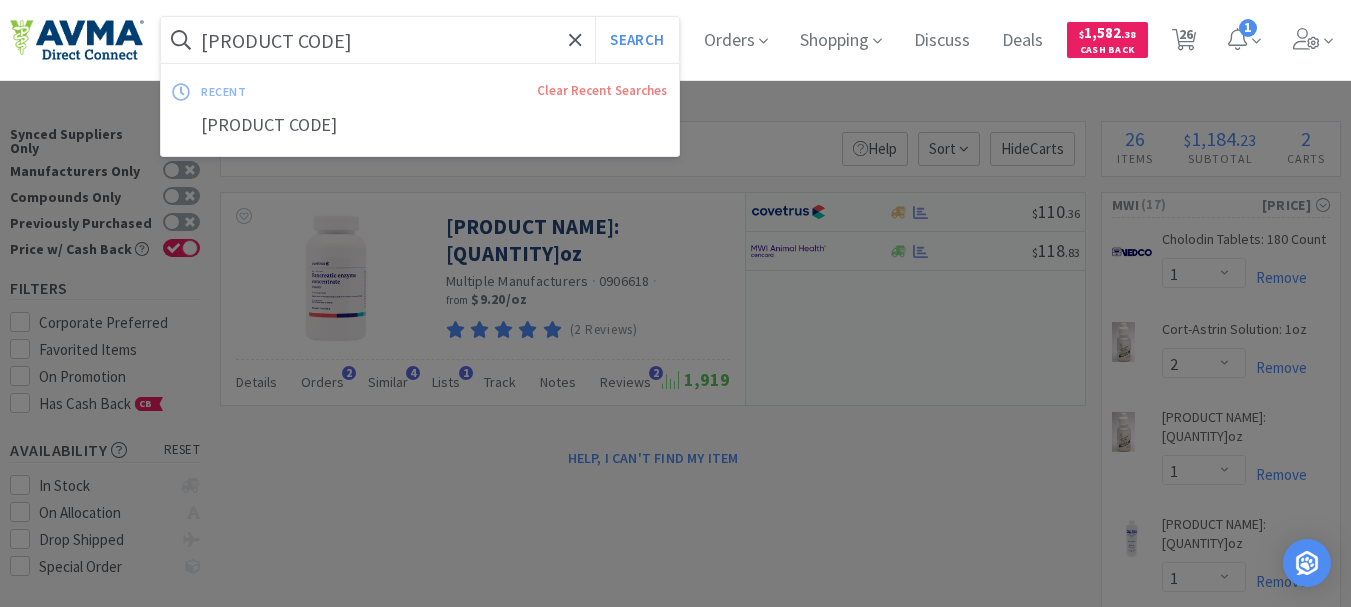 paste on "[PRODUCT CODE]" 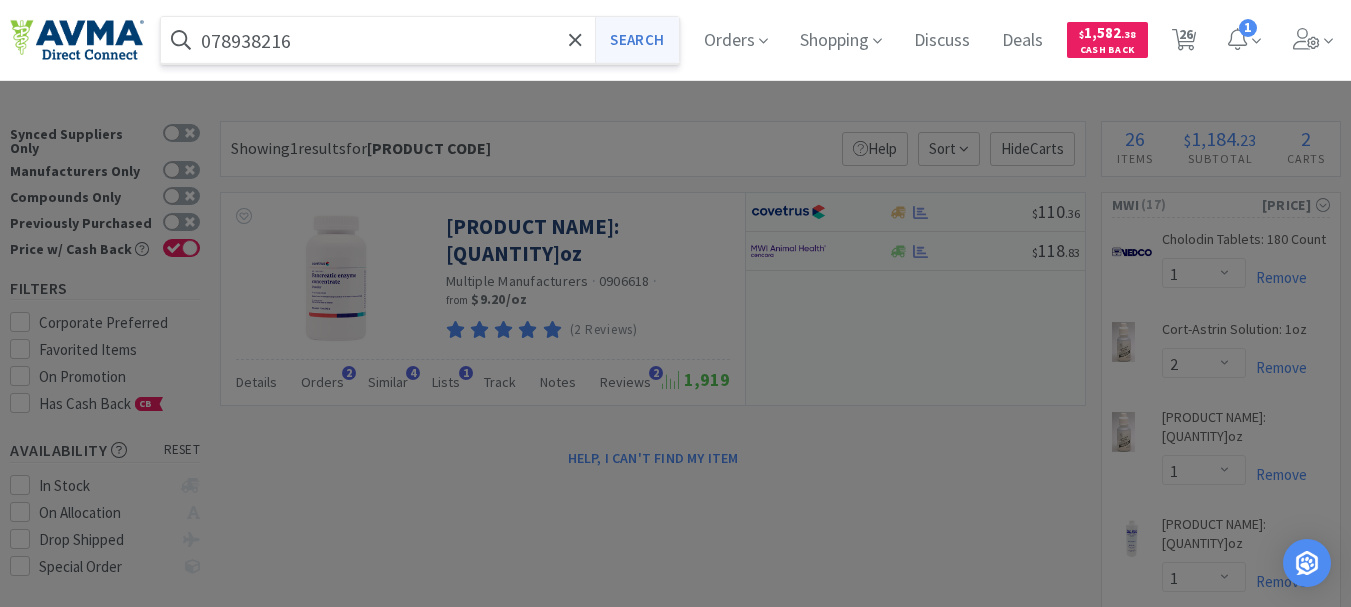type on "078938216" 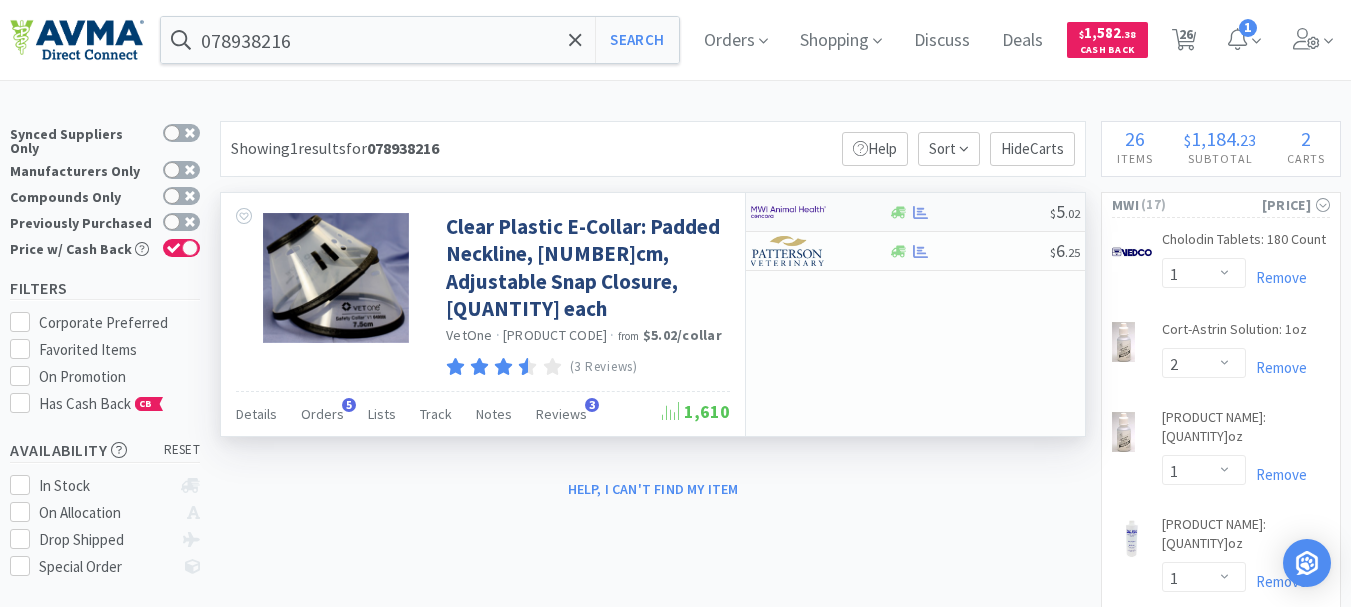 click at bounding box center [788, 212] 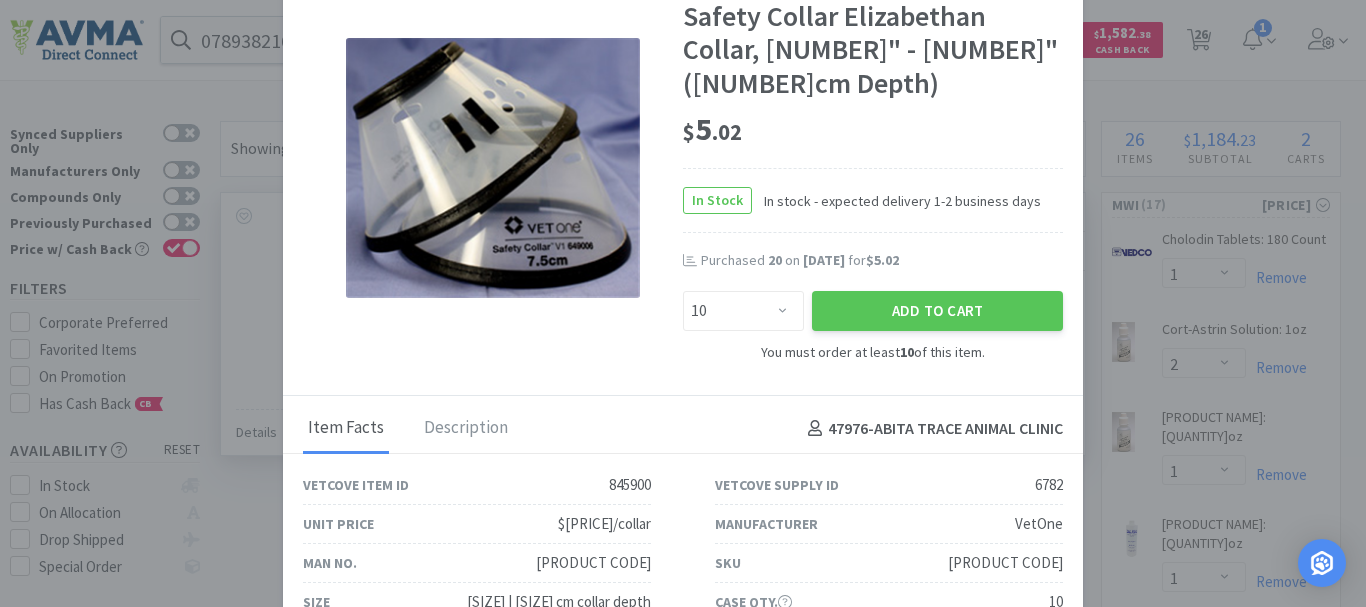 click on "Item Facts Description [NUMBER] - [CLINIC NAME]" at bounding box center [683, 425] 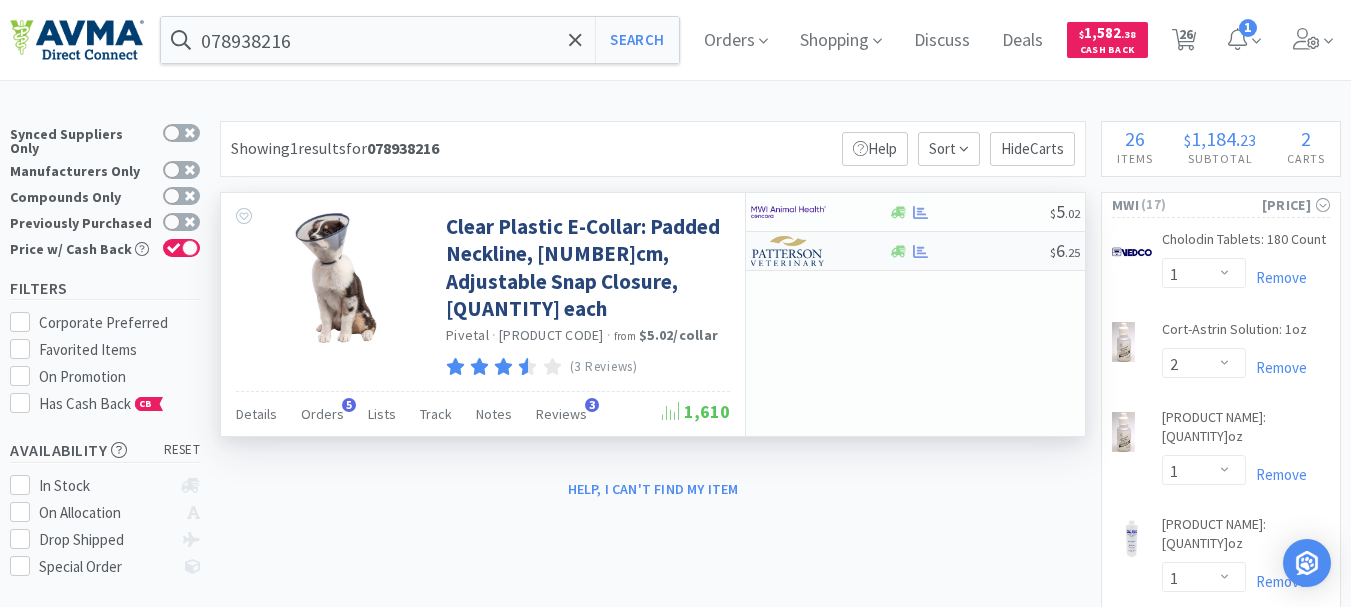 click at bounding box center (788, 251) 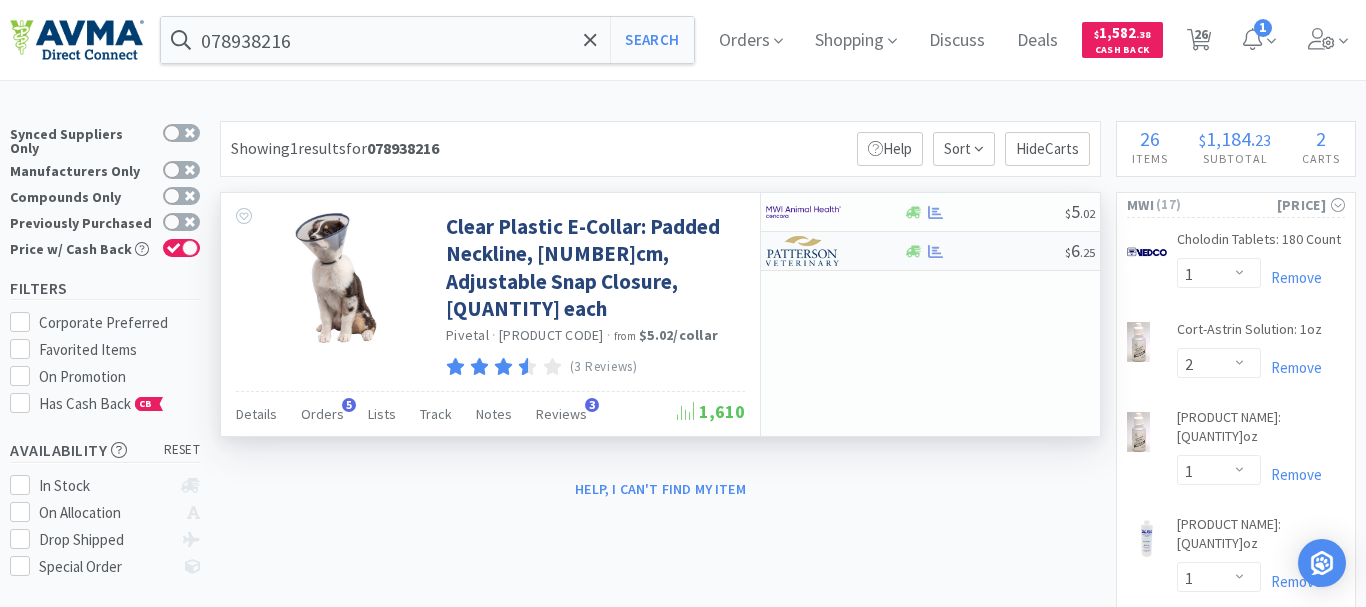 select on "1" 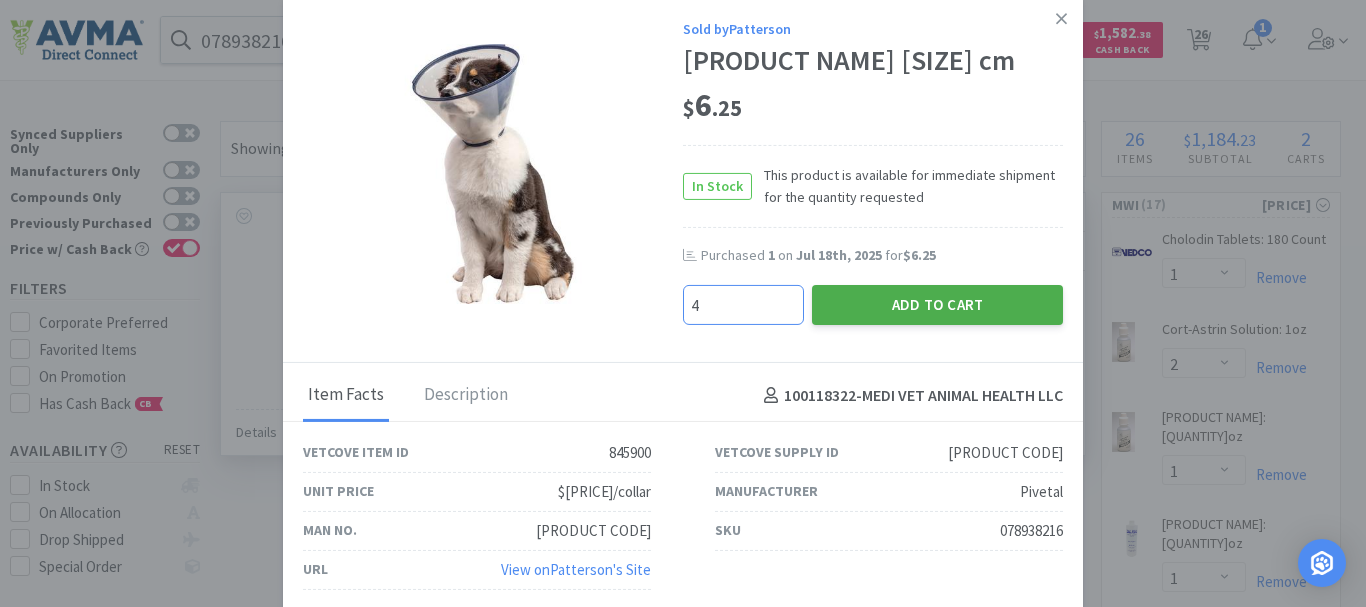 type on "4" 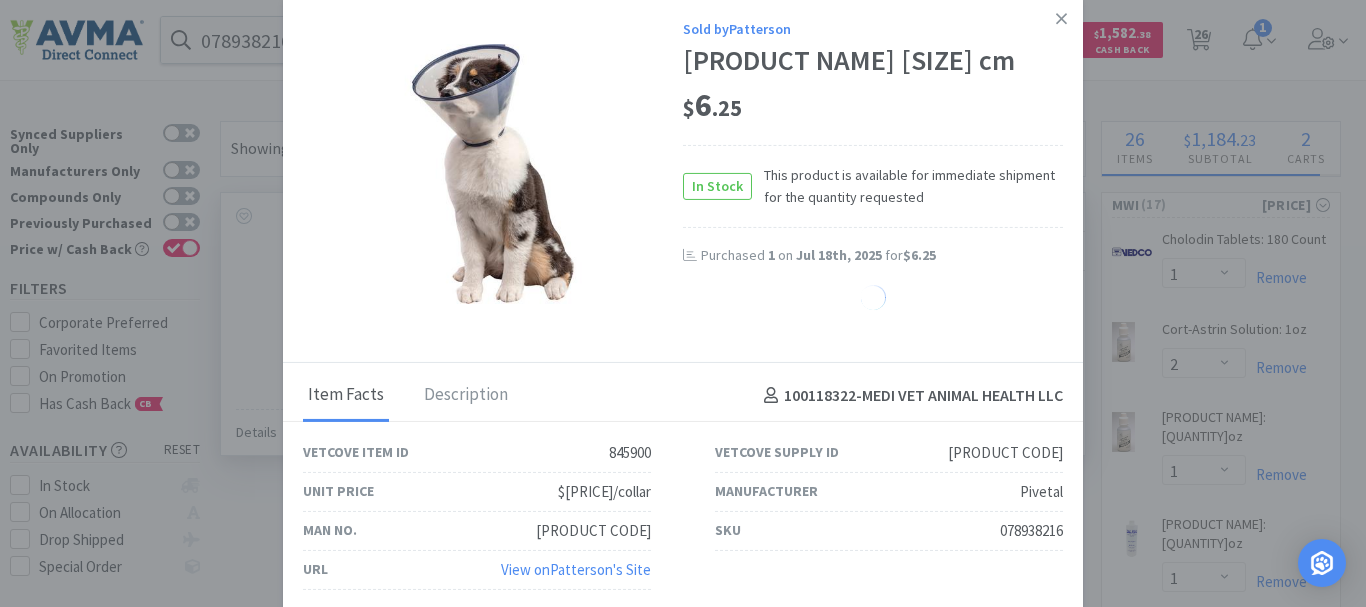 select on "4" 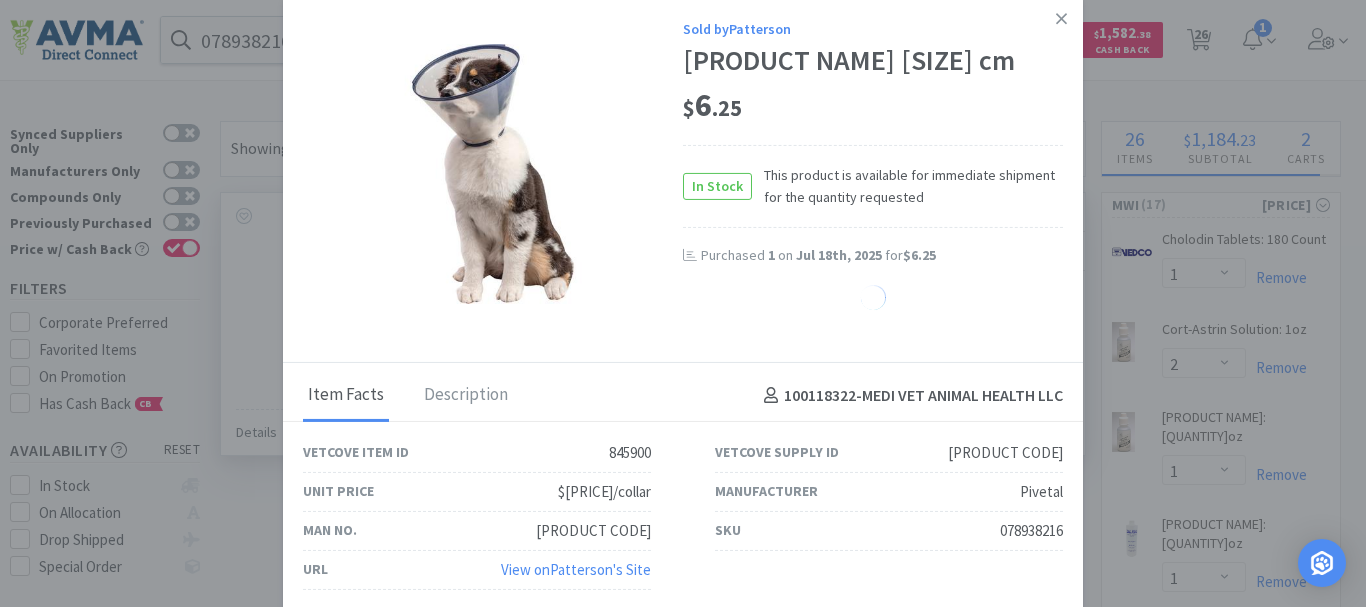 select on "12" 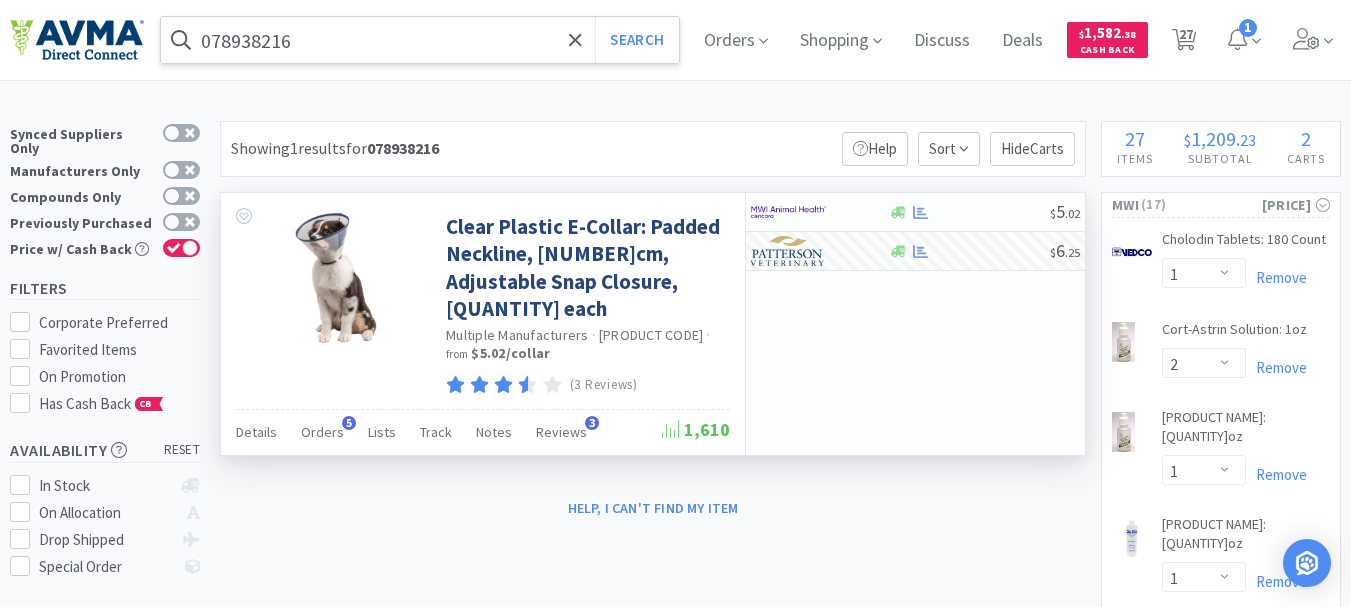 click on "078938216" at bounding box center [420, 40] 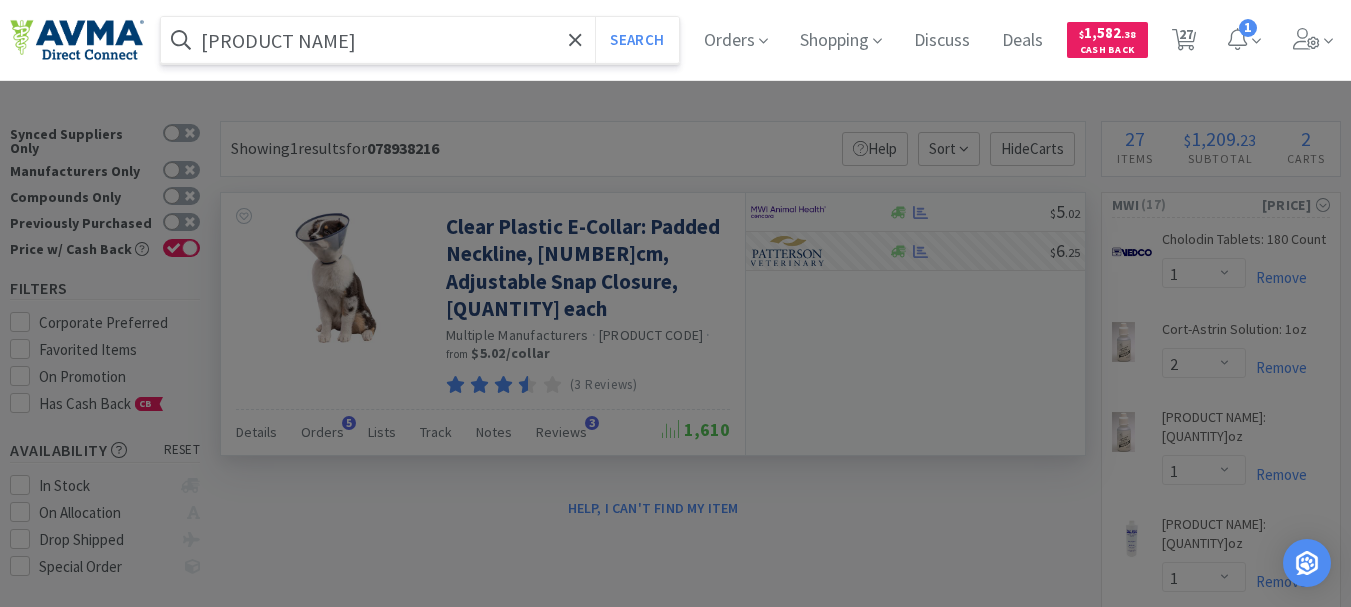 click on "Search" at bounding box center (636, 40) 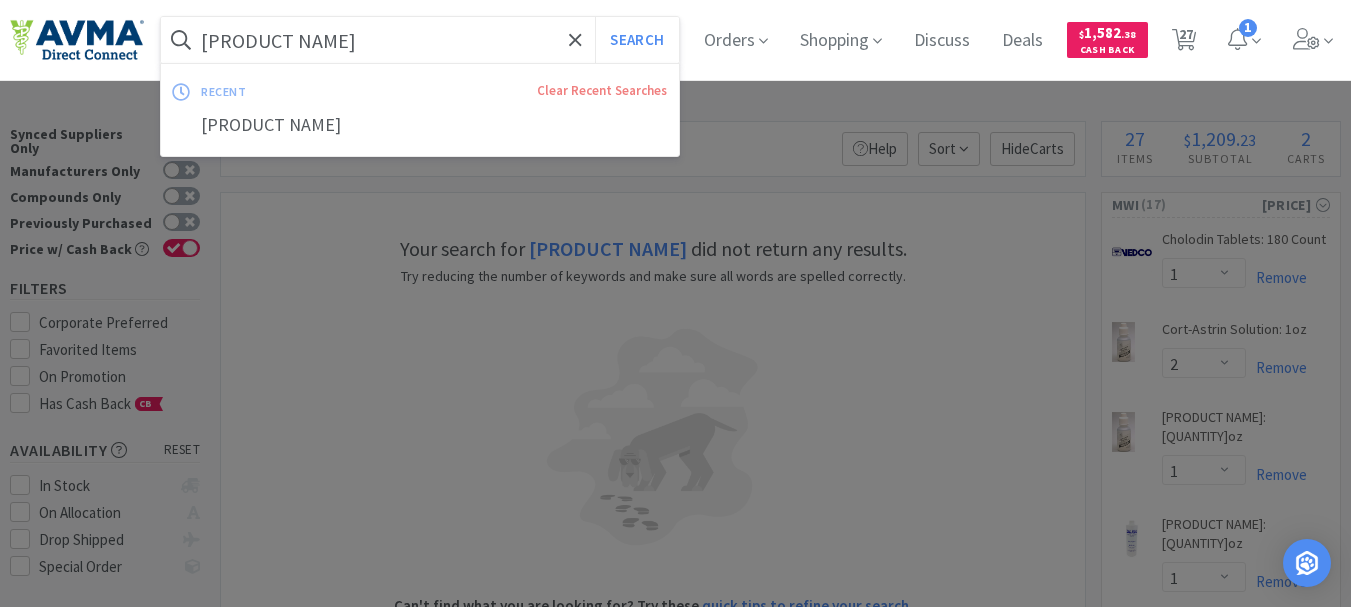 click on "[PRODUCT NAME]" at bounding box center (420, 40) 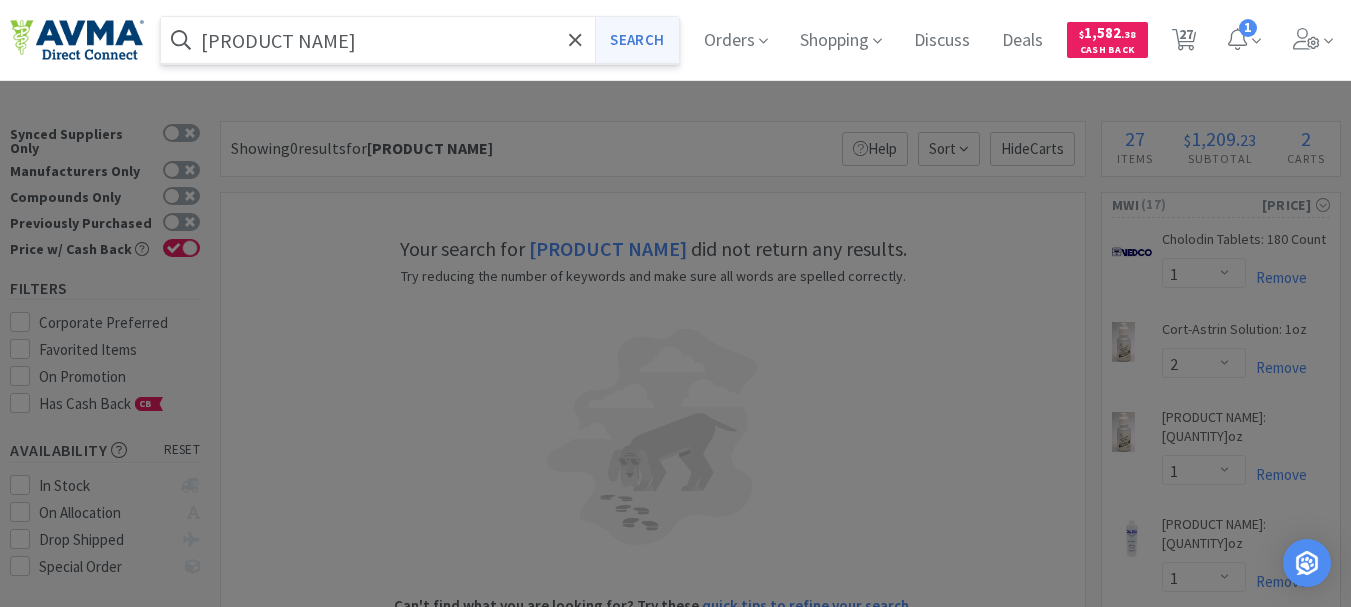 click on "Search" at bounding box center (636, 40) 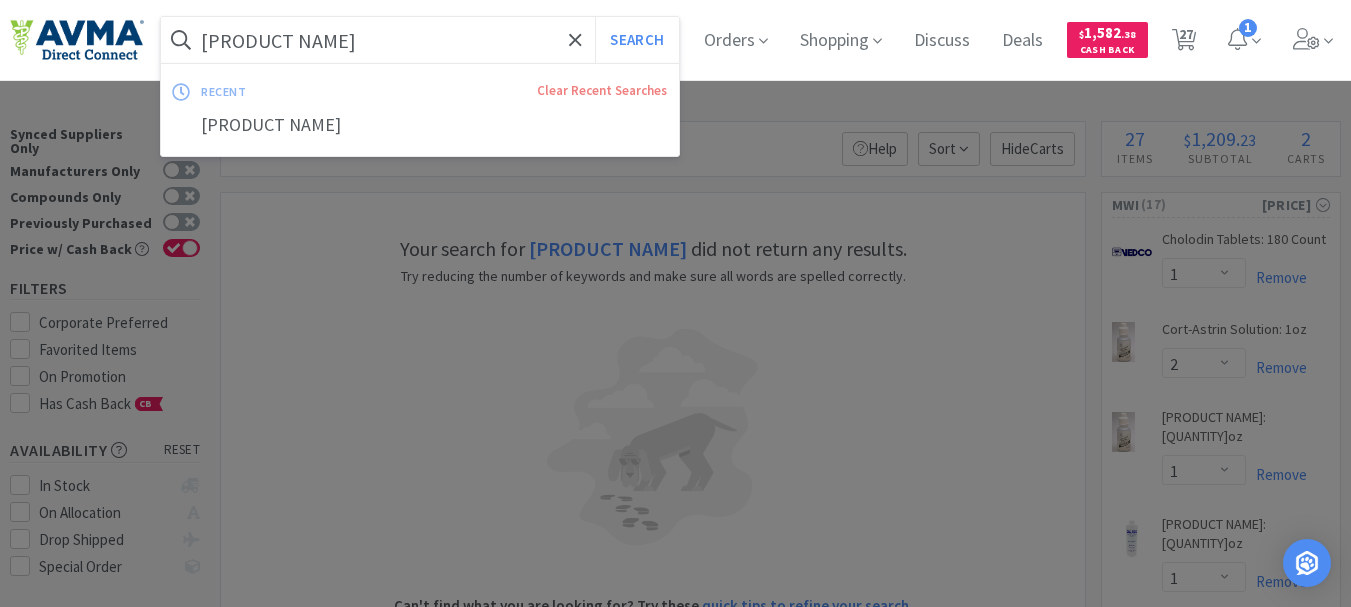 click on "[PRODUCT NAME]" at bounding box center (420, 40) 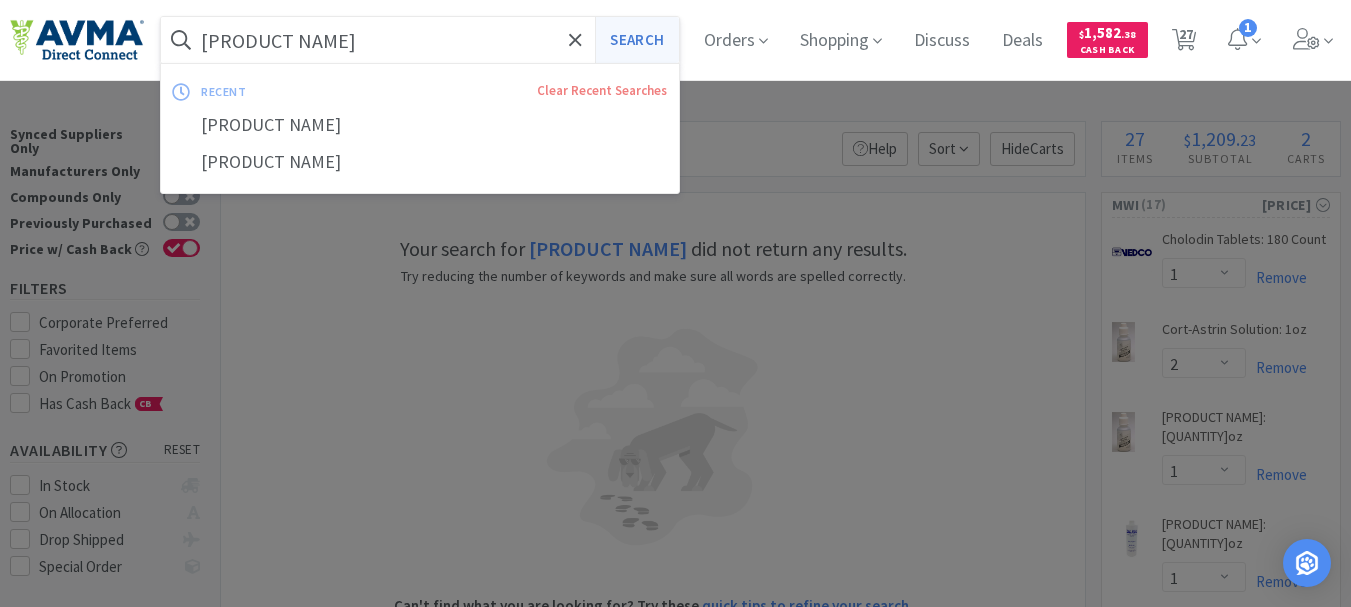 click on "Search" at bounding box center (636, 40) 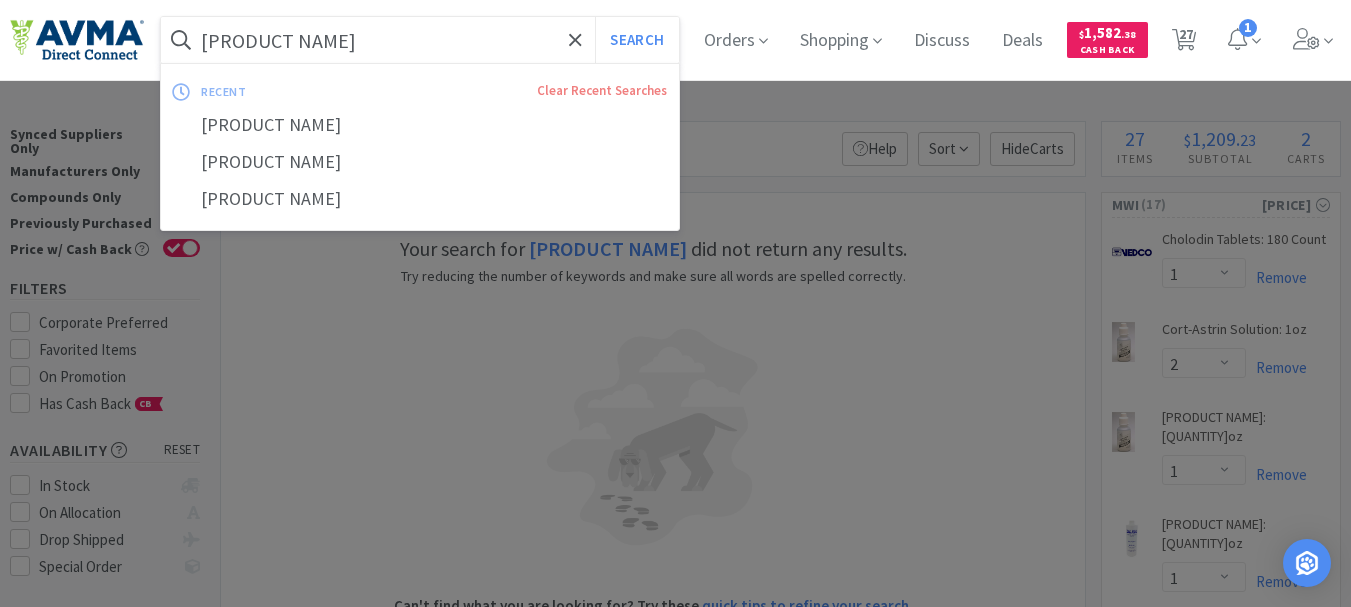 click on "[PRODUCT NAME]" at bounding box center [420, 40] 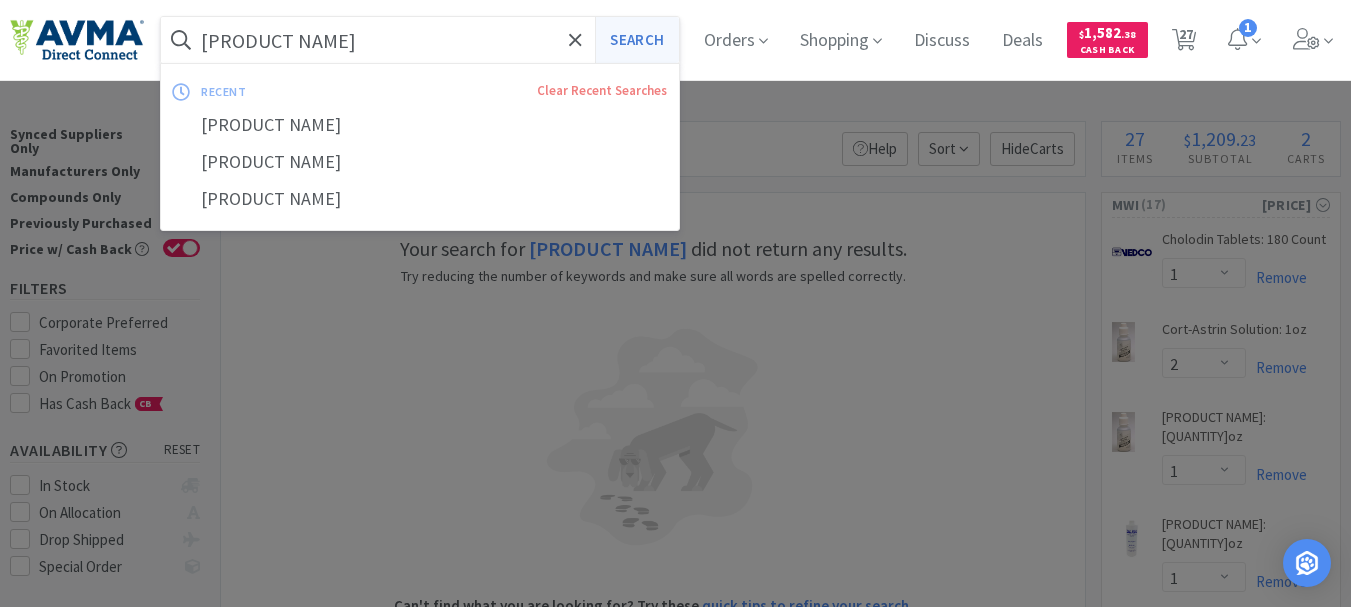 click on "Search" at bounding box center [636, 40] 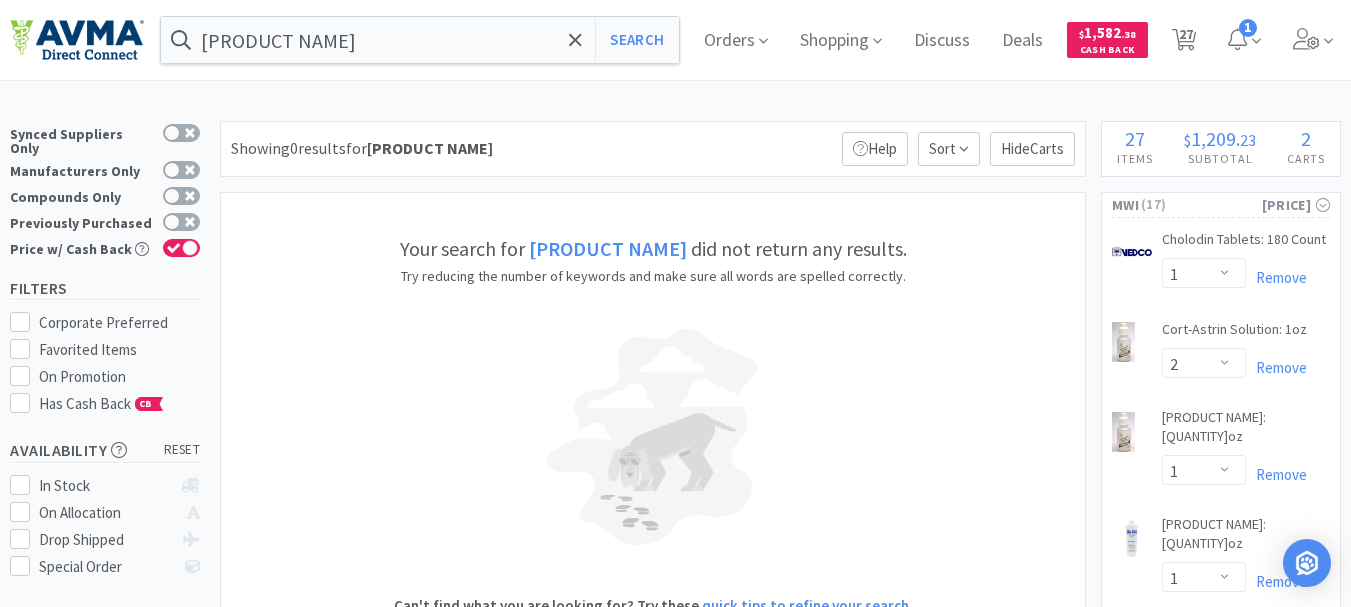 click on "Your search for [PRODUCT NAME] did not return any results. Try reducing the number of keywords and make sure all words are spelled correctly. Can't find what you are looking for? Try these quick tips to refine your search . For further assistance, use the chat icon in the lower right corner and we'd be happy to help! Help me find what I'm looking for" at bounding box center [653, 466] 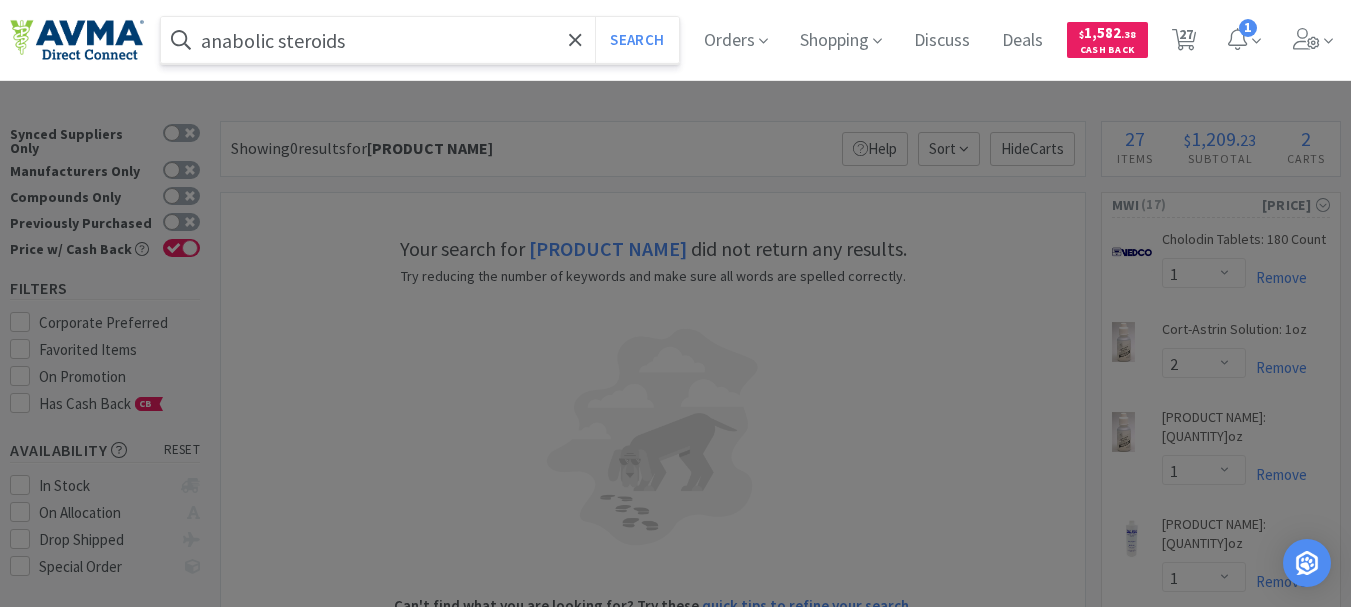 click on "Search" at bounding box center [636, 40] 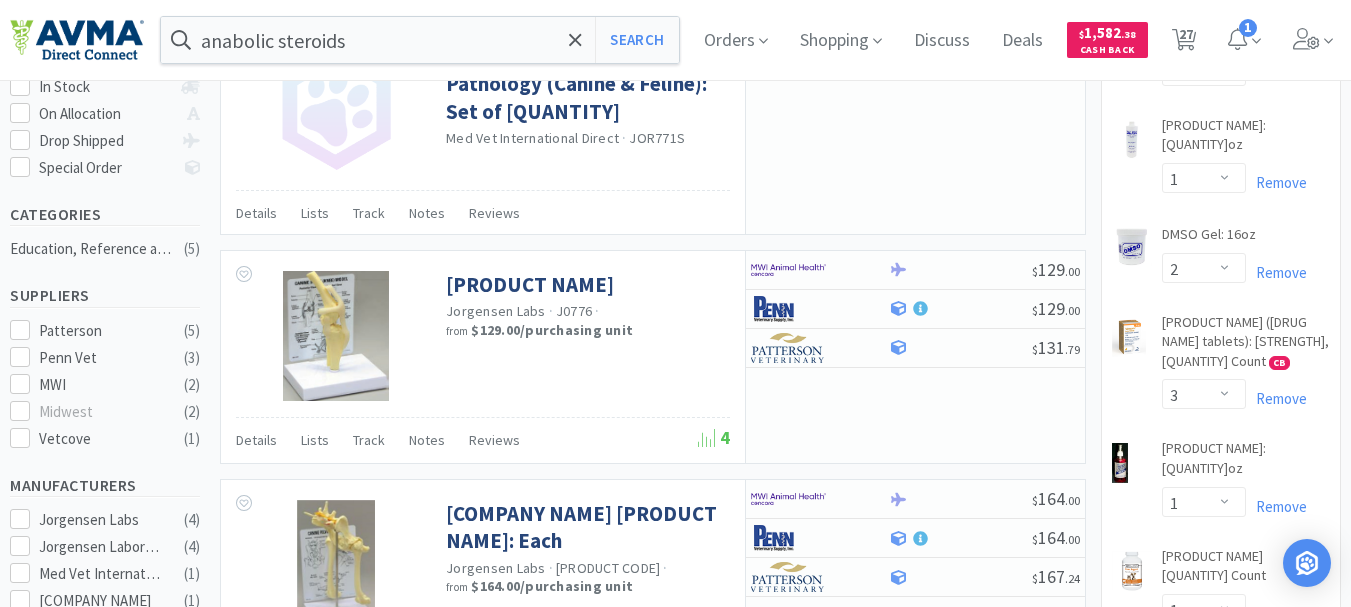 scroll, scrollTop: 0, scrollLeft: 0, axis: both 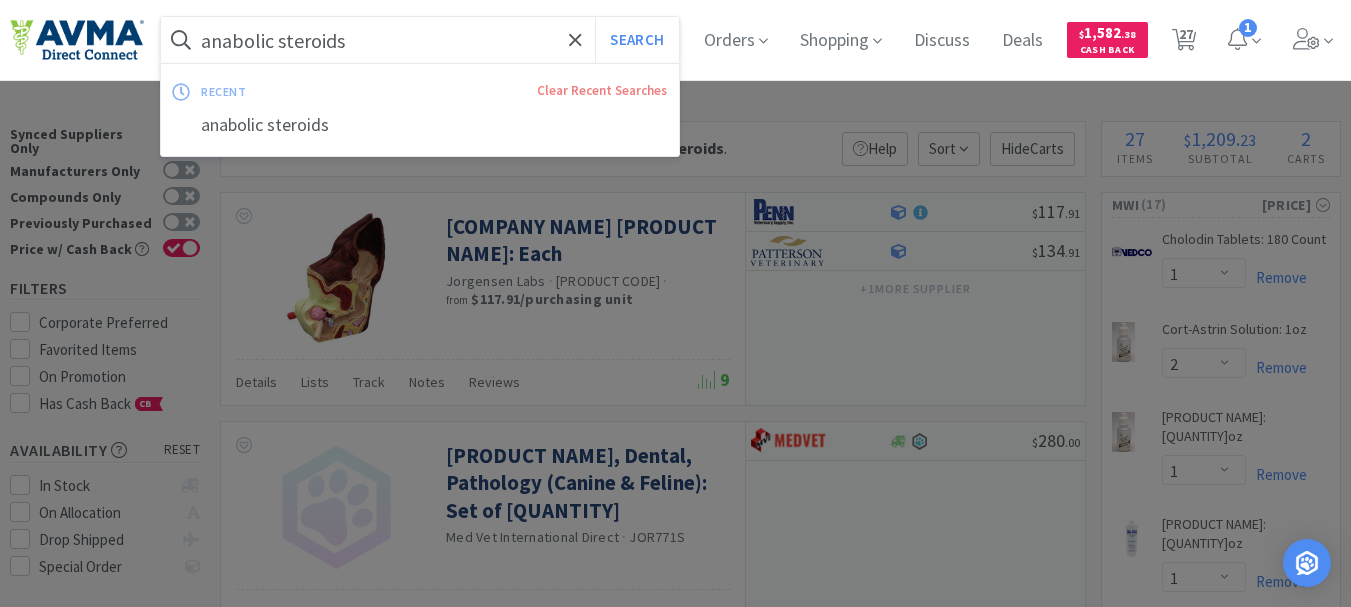 click on "anabolic steroids" at bounding box center [420, 40] 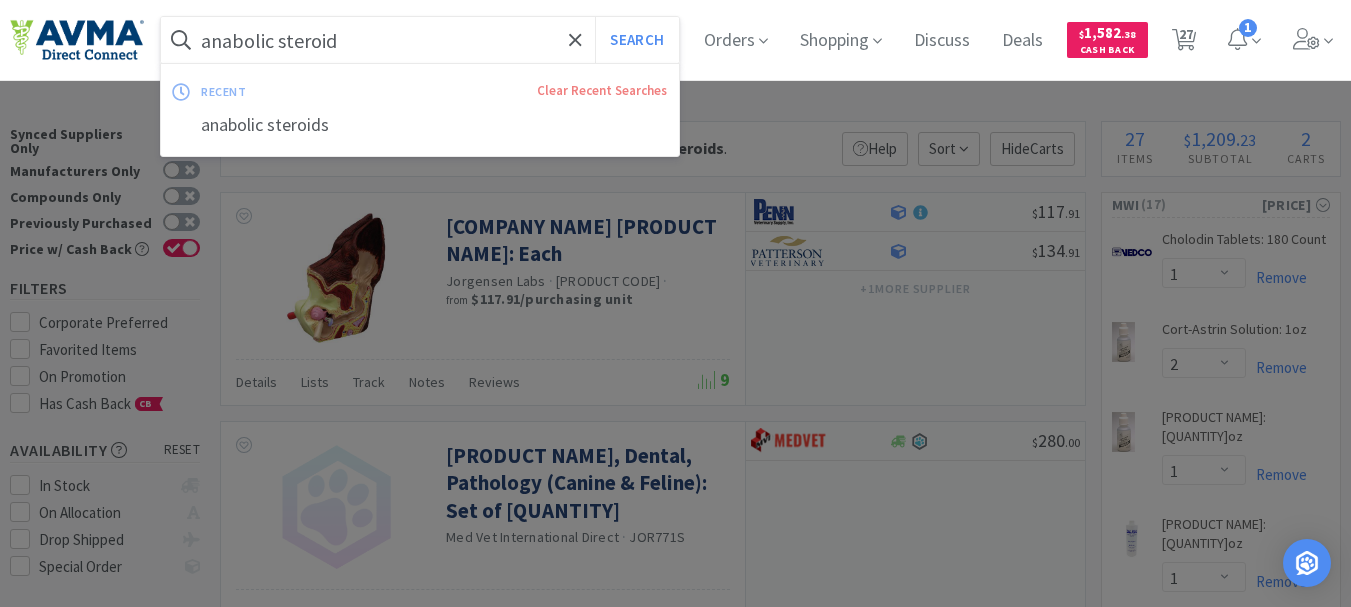 click on "Search" at bounding box center (636, 40) 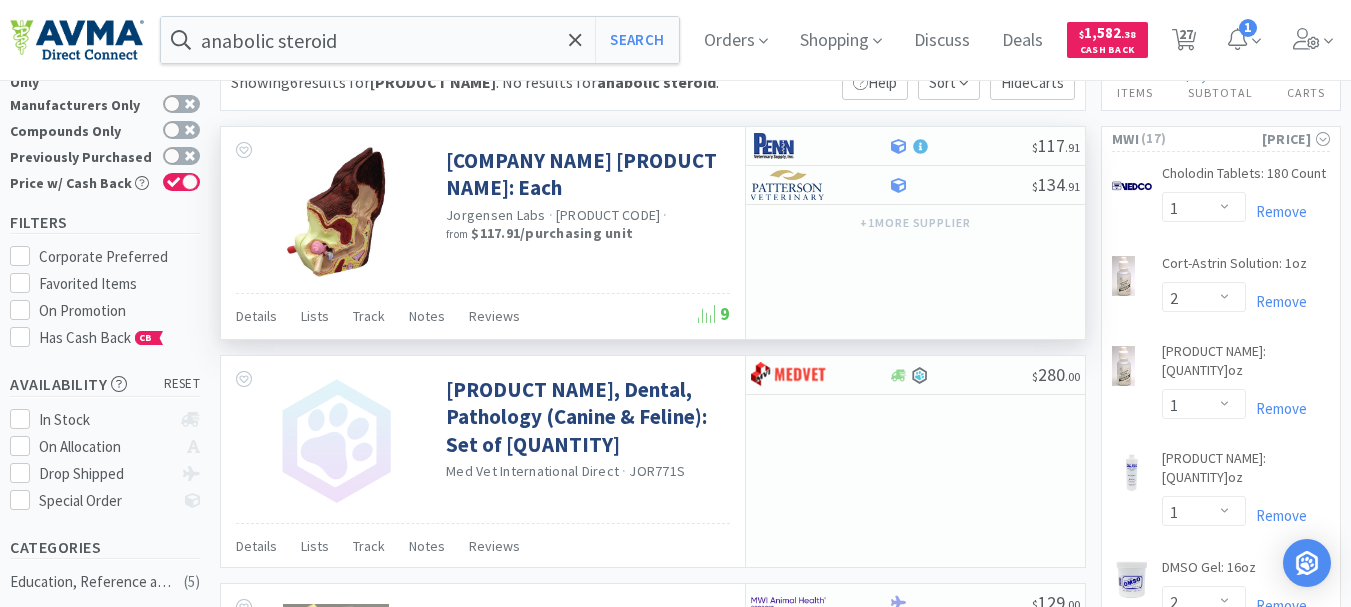 scroll, scrollTop: 0, scrollLeft: 0, axis: both 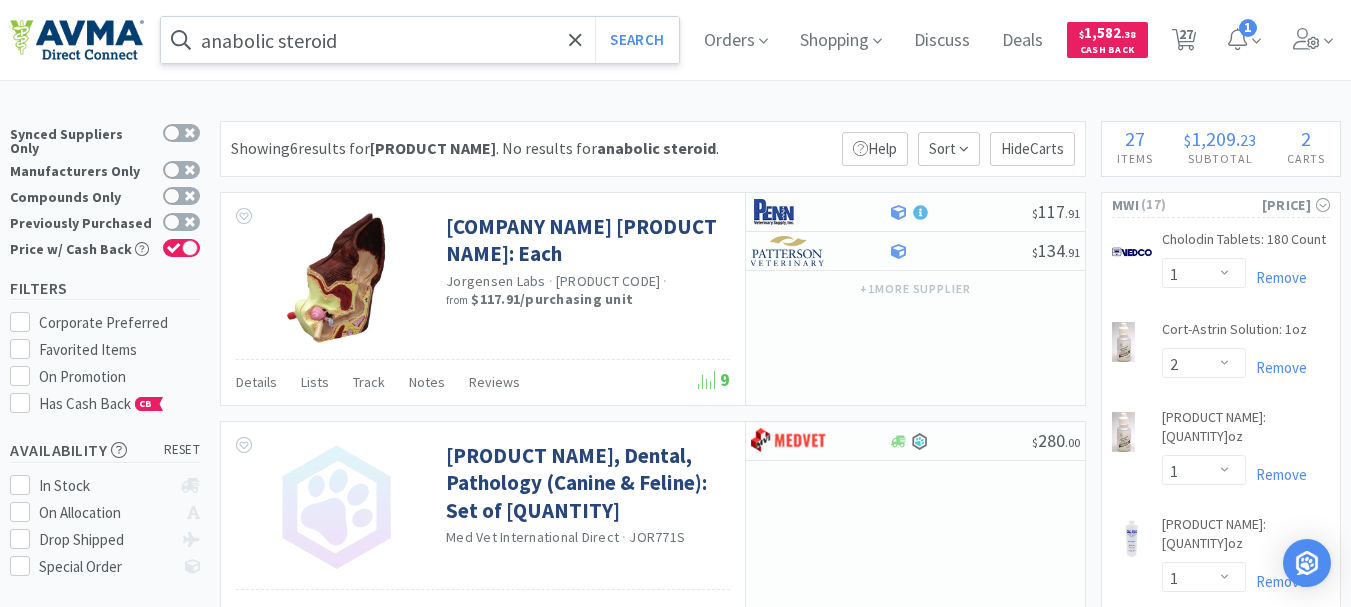 click on "anabolic steroid" at bounding box center [420, 40] 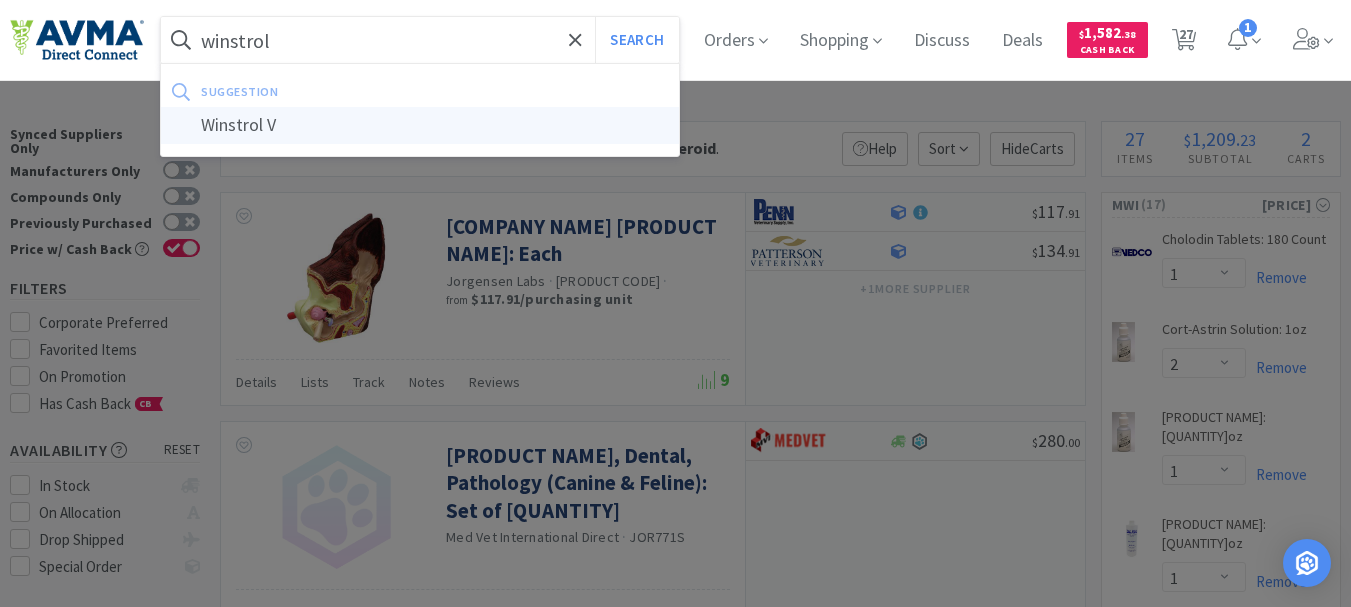 click on "Winstrol V" at bounding box center (420, 125) 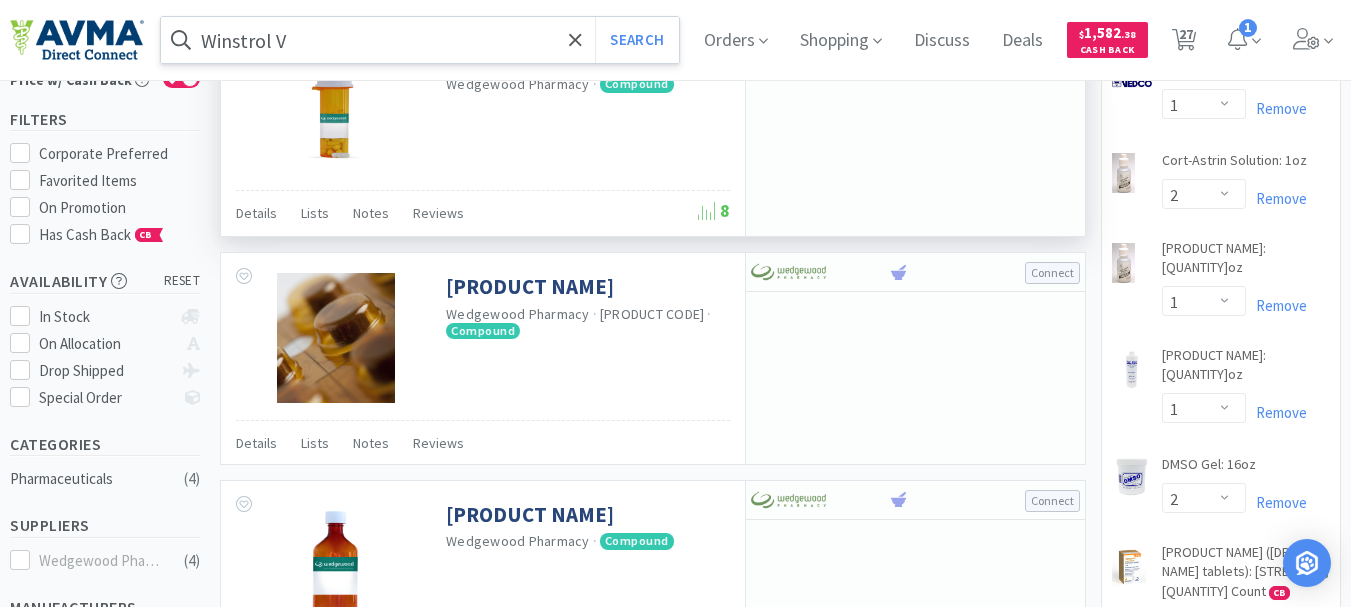 scroll, scrollTop: 0, scrollLeft: 0, axis: both 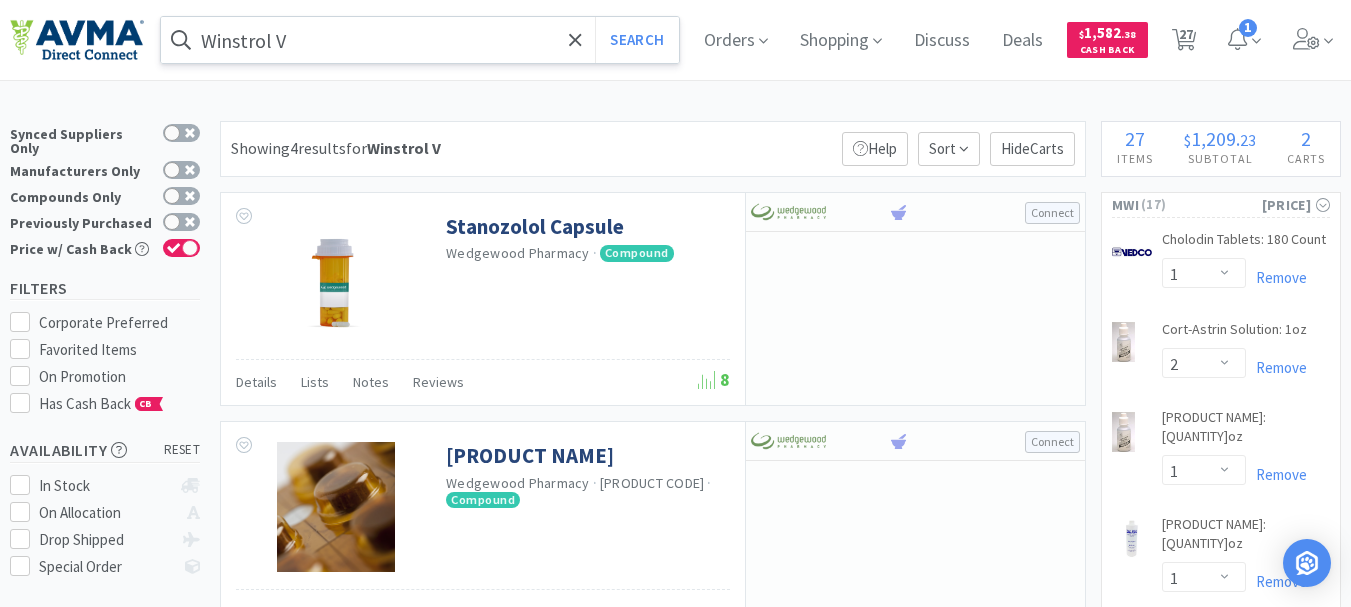click on "Winstrol V" at bounding box center (420, 40) 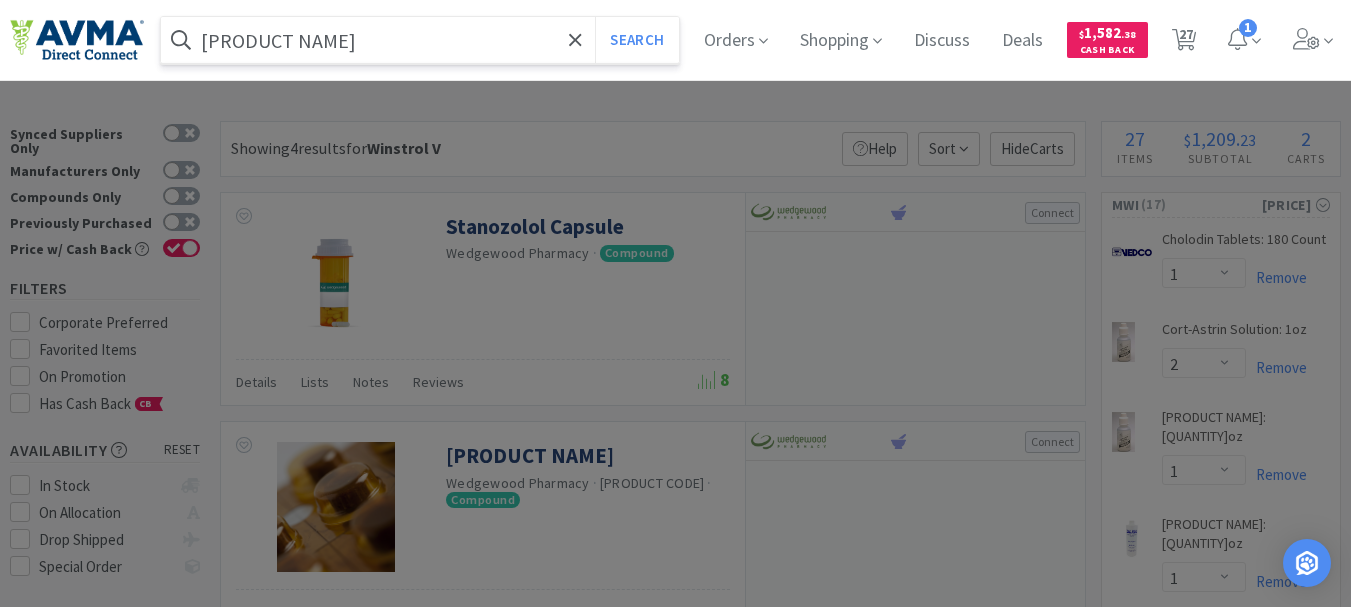 click on "Search" at bounding box center (636, 40) 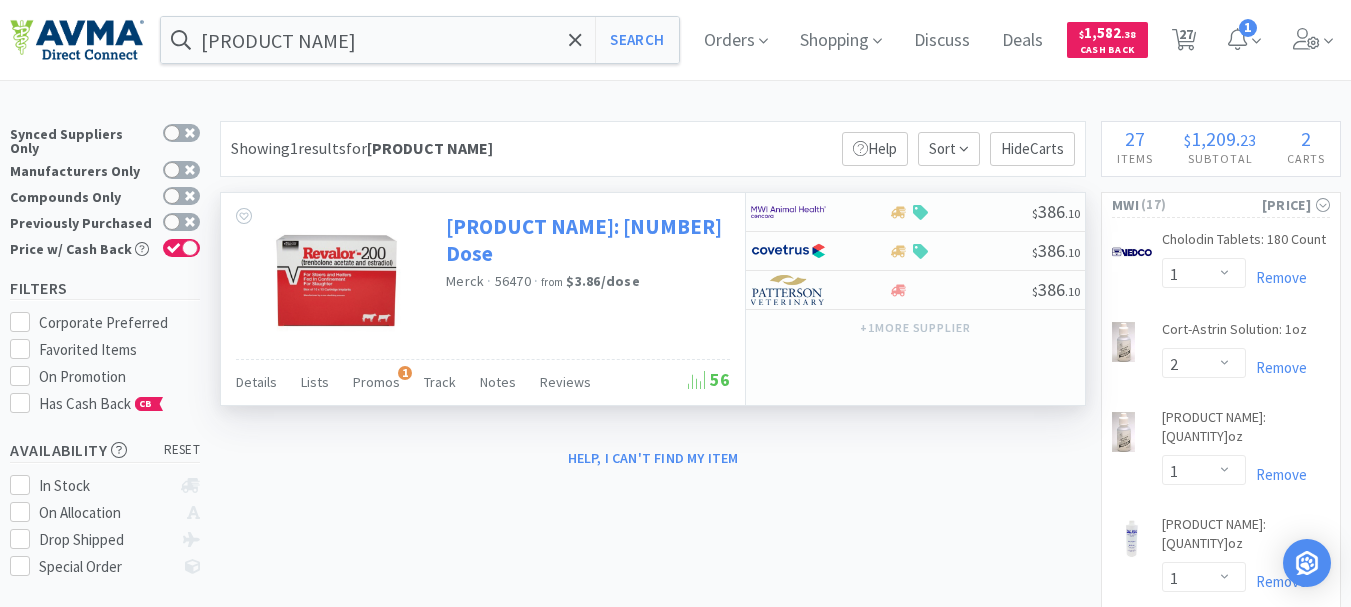 click on "[PRODUCT NAME]: [NUMBER] Dose" at bounding box center [585, 240] 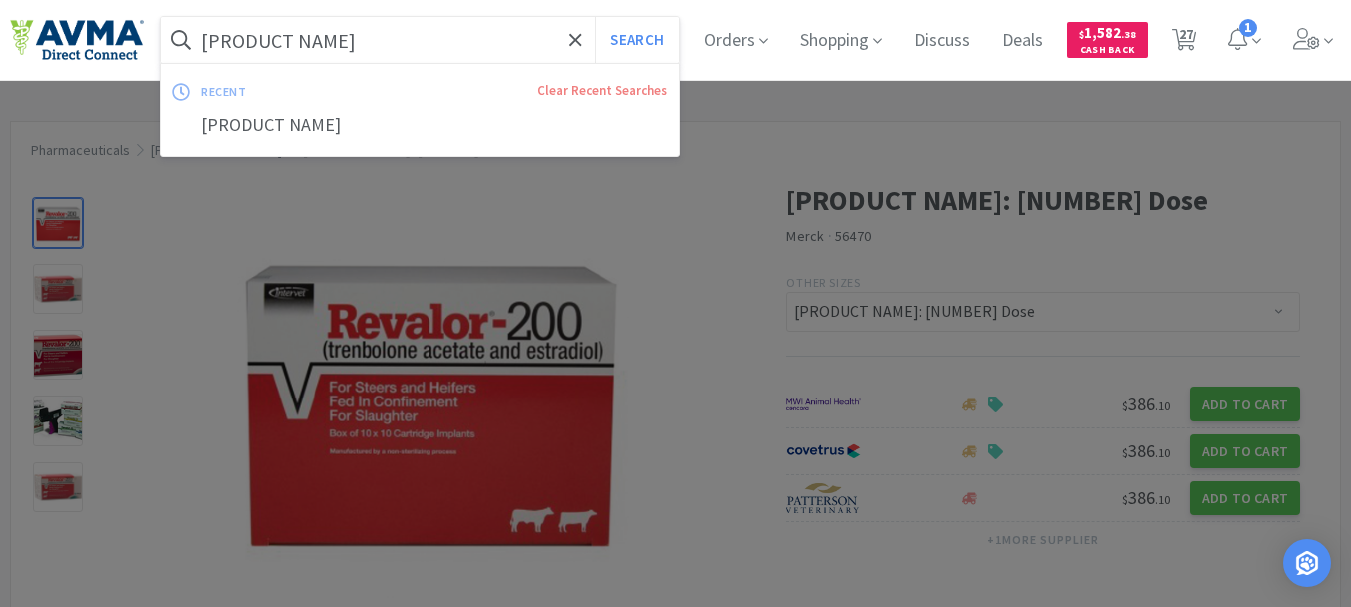 click on "[PRODUCT NAME]" at bounding box center [420, 40] 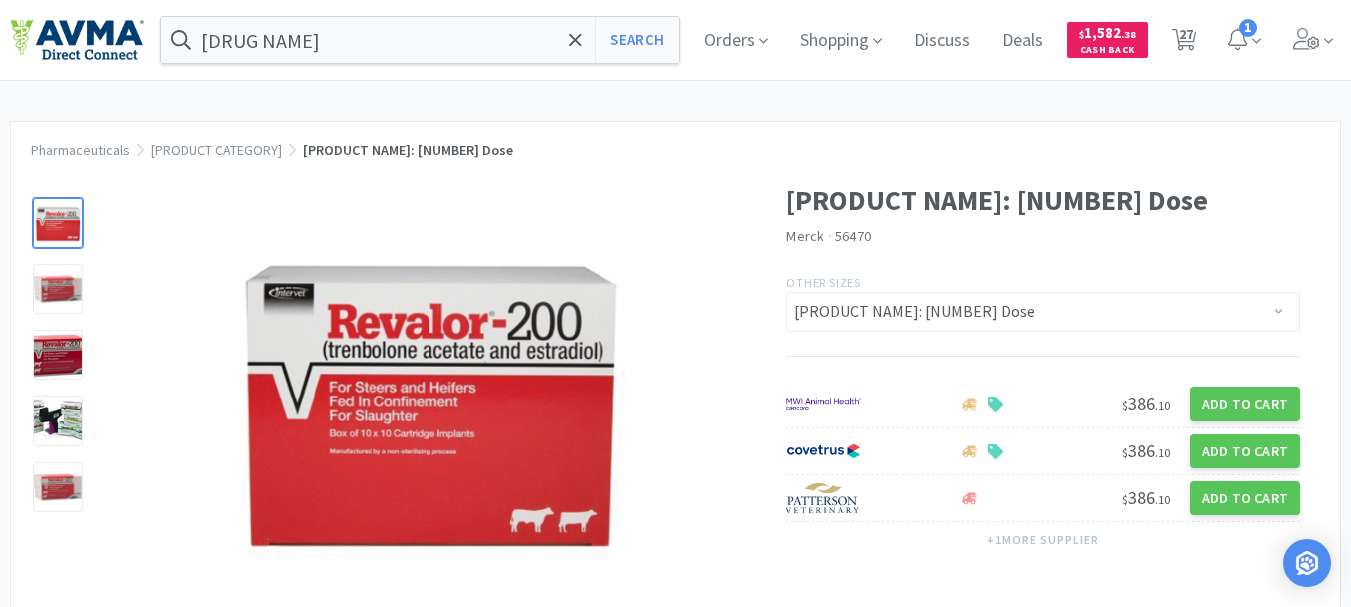 click at bounding box center [675, 303] 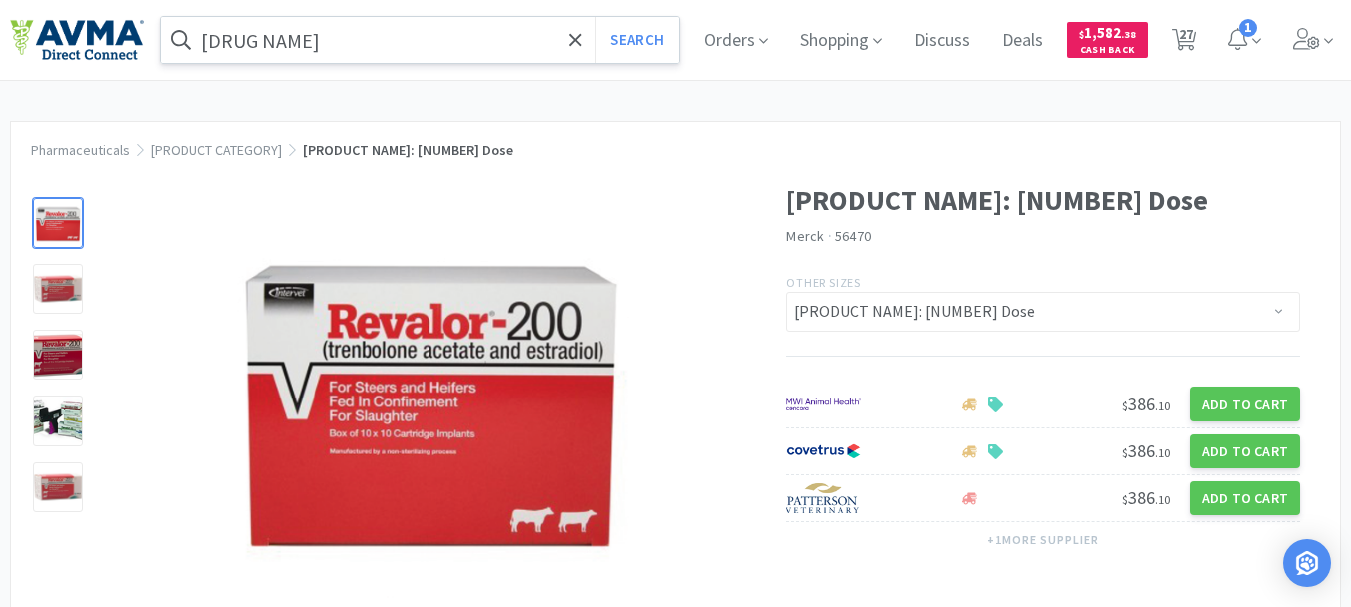 click on "[DRUG NAME]" at bounding box center [420, 40] 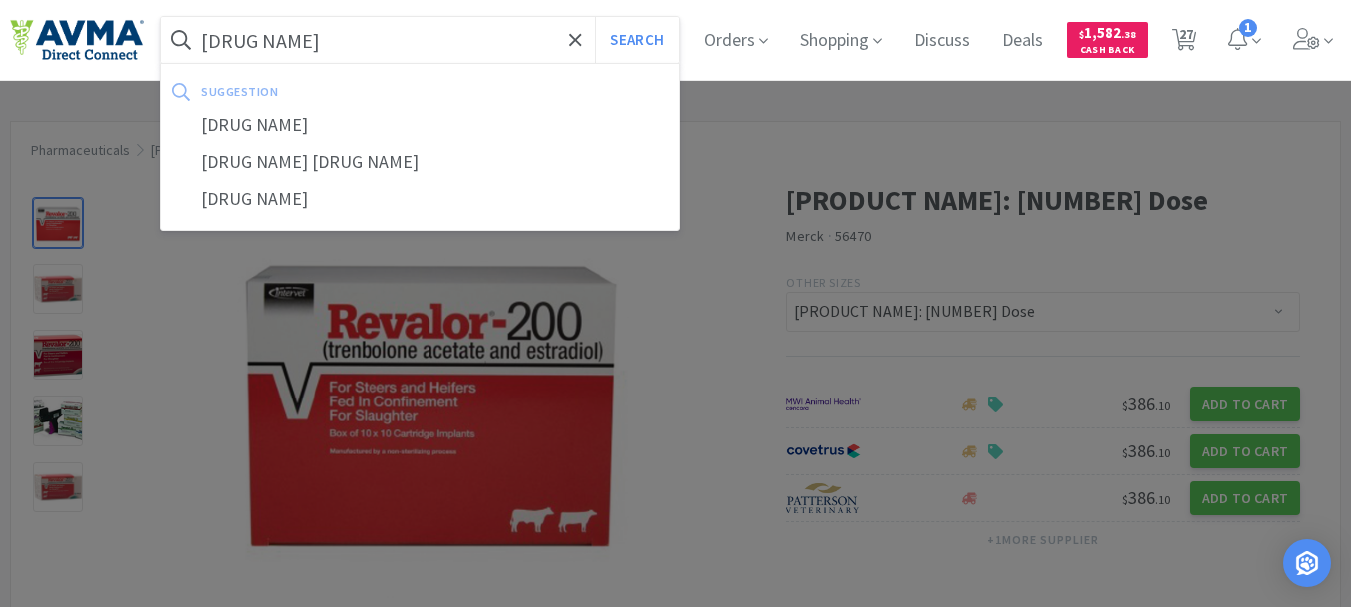 type on "[DRUG NAME]" 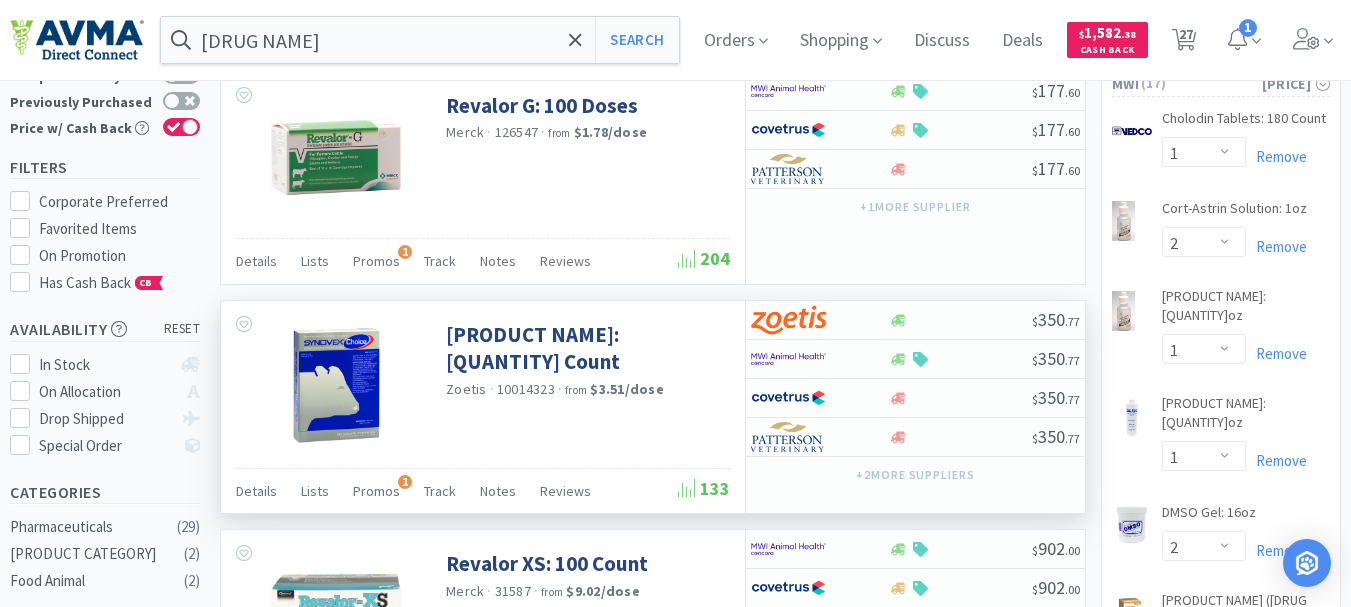 scroll, scrollTop: 0, scrollLeft: 0, axis: both 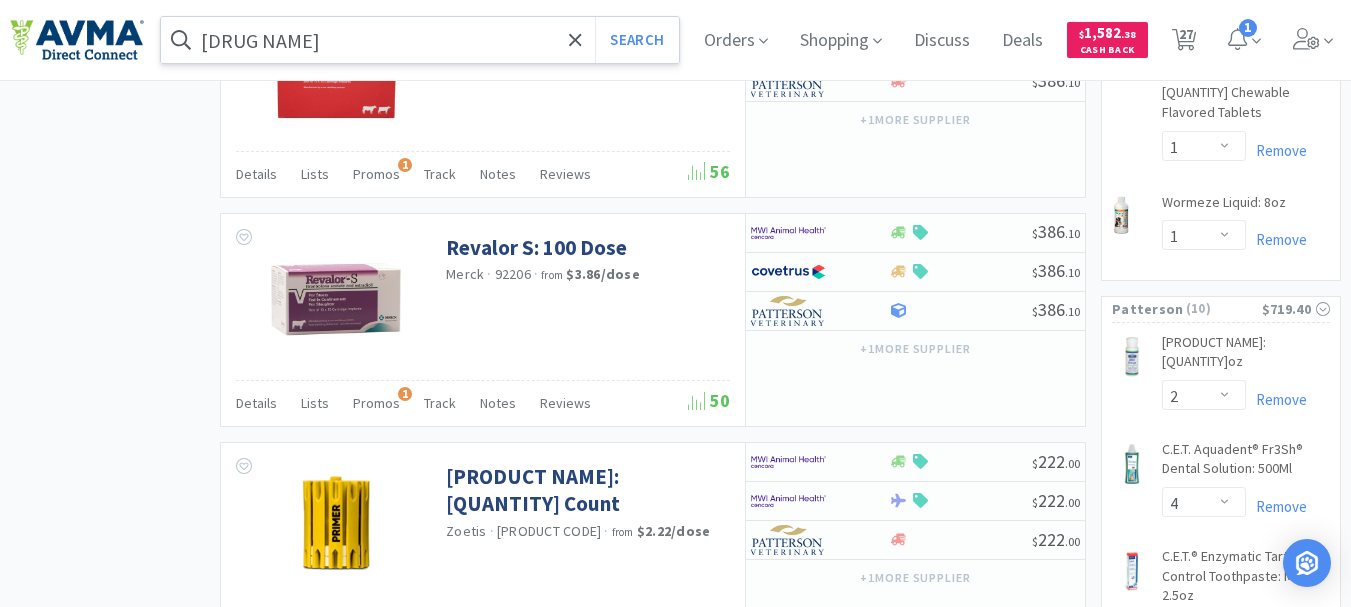 click on "[DRUG NAME]" at bounding box center (420, 40) 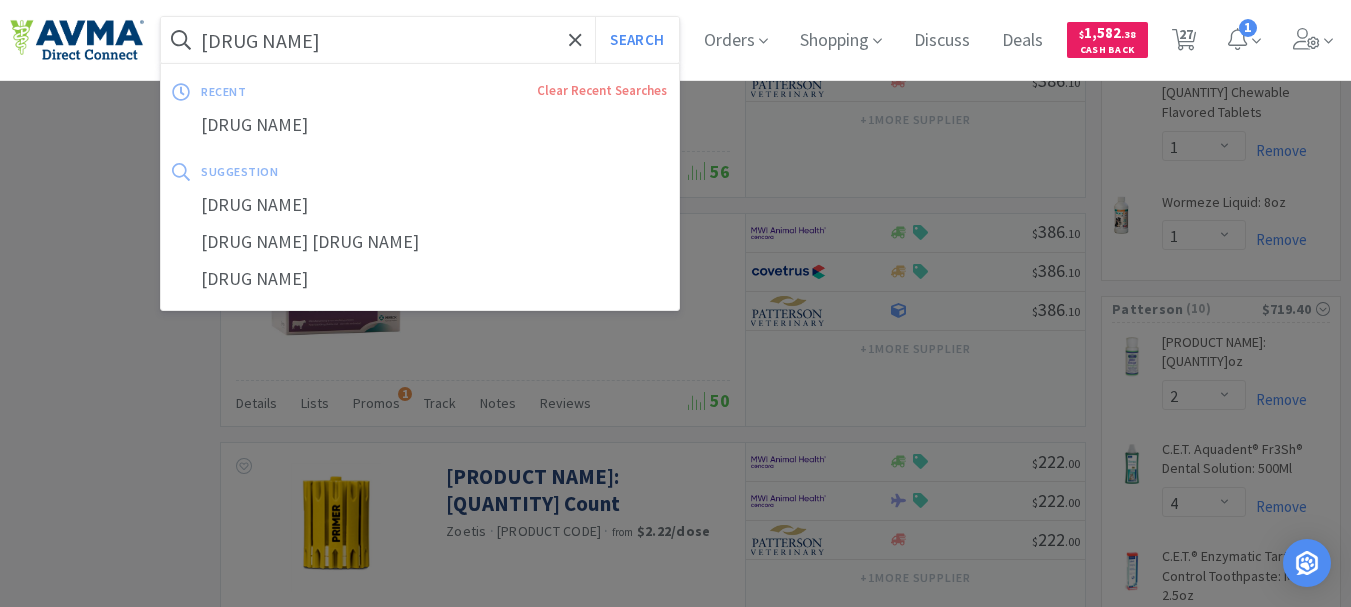 paste on "020693" 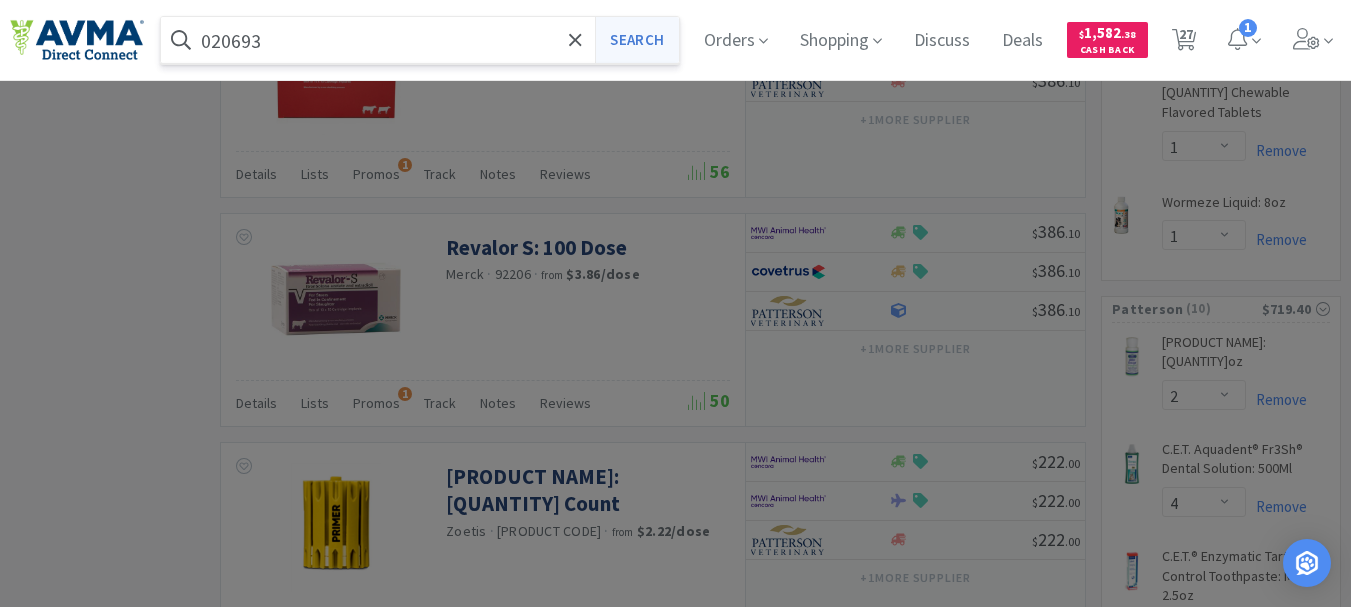 type on "020693" 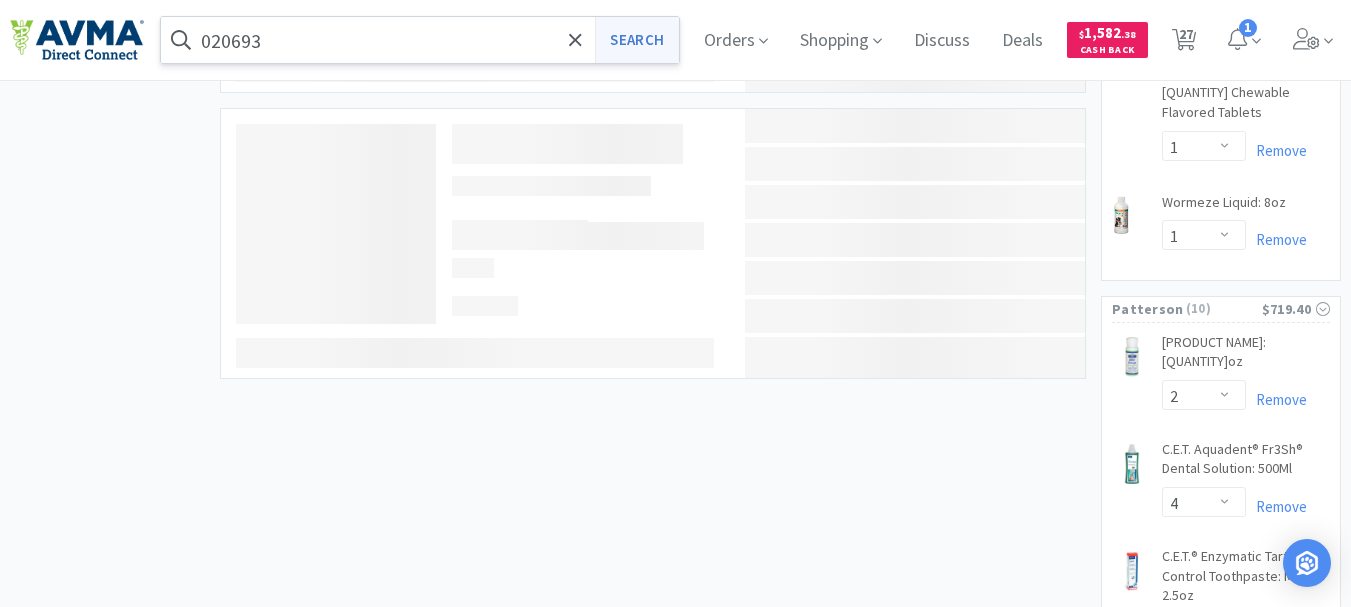 scroll, scrollTop: 0, scrollLeft: 0, axis: both 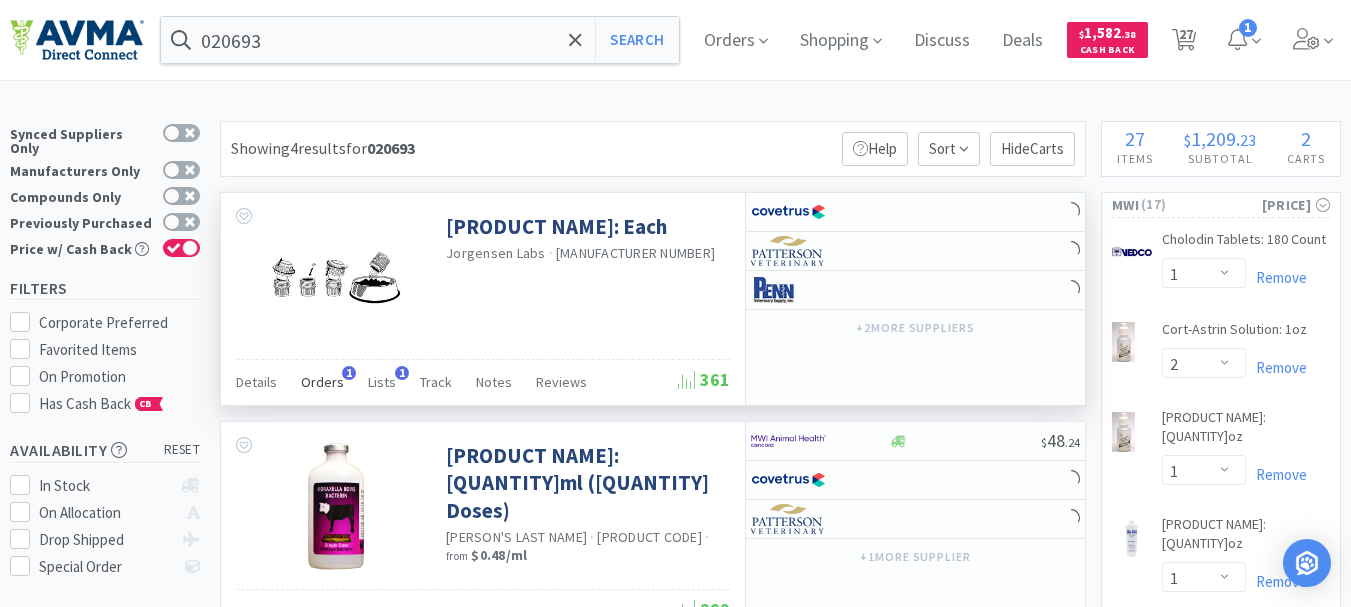 click on "Orders" at bounding box center [322, 382] 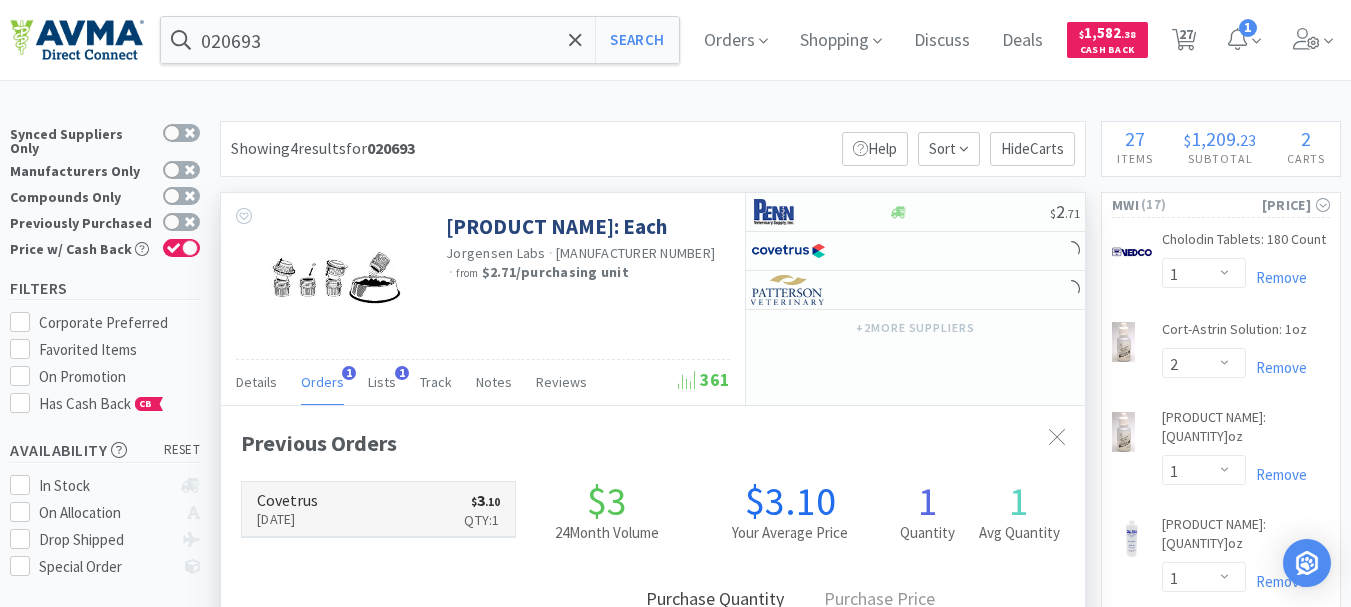 scroll, scrollTop: 999532, scrollLeft: 999136, axis: both 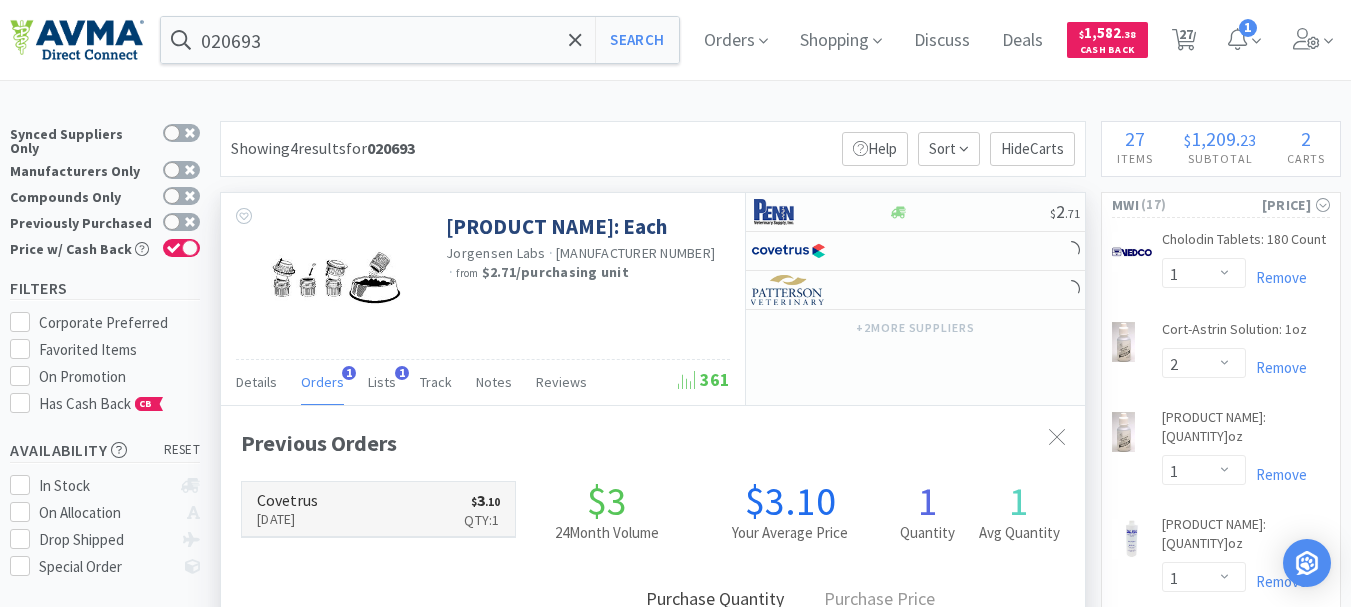 click on "[DATE]" at bounding box center (287, 519) 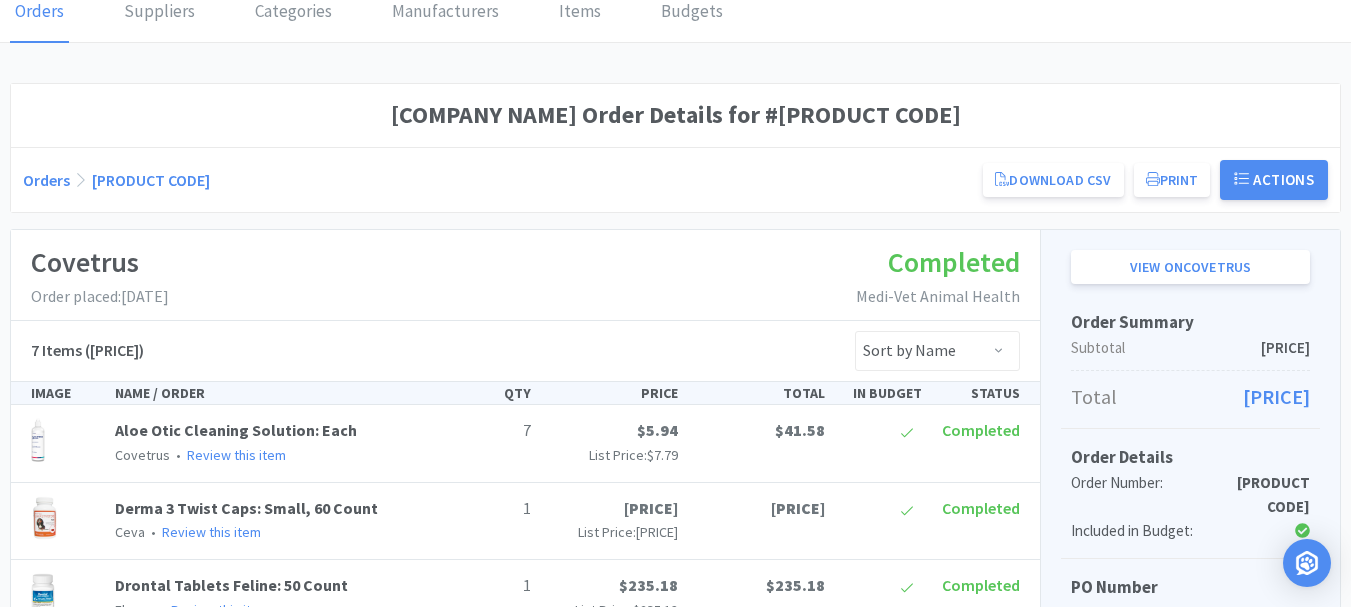 scroll, scrollTop: 200, scrollLeft: 0, axis: vertical 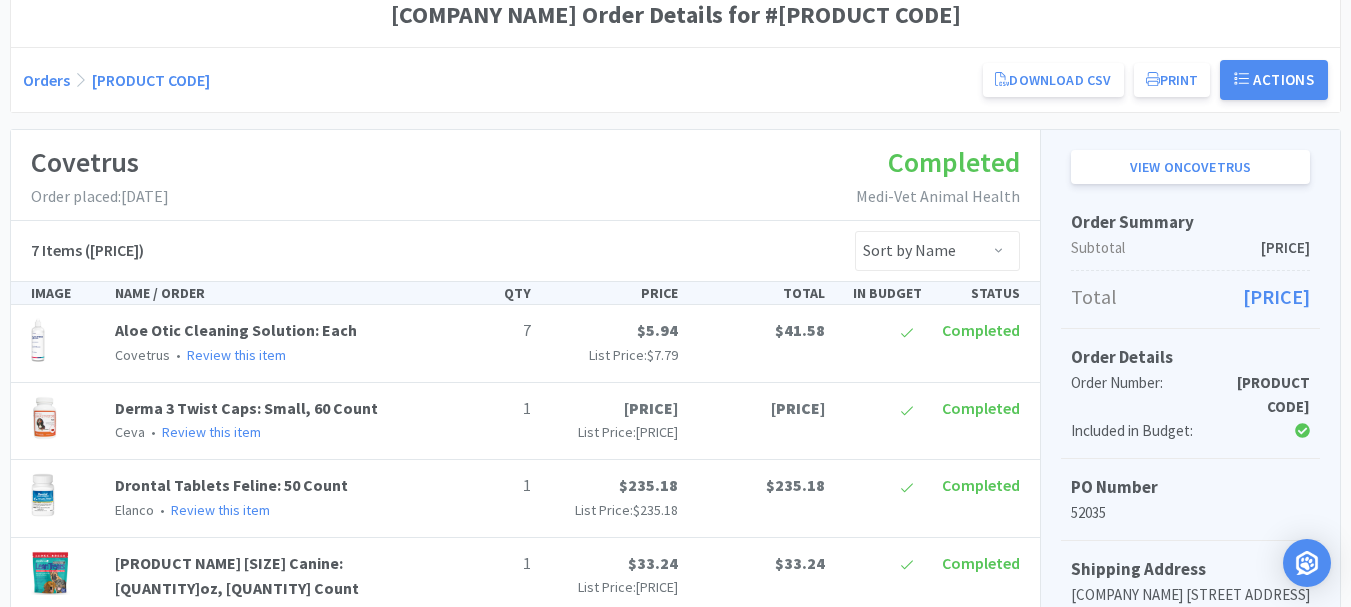 click on "[PRODUCT CODE]" at bounding box center (1273, 394) 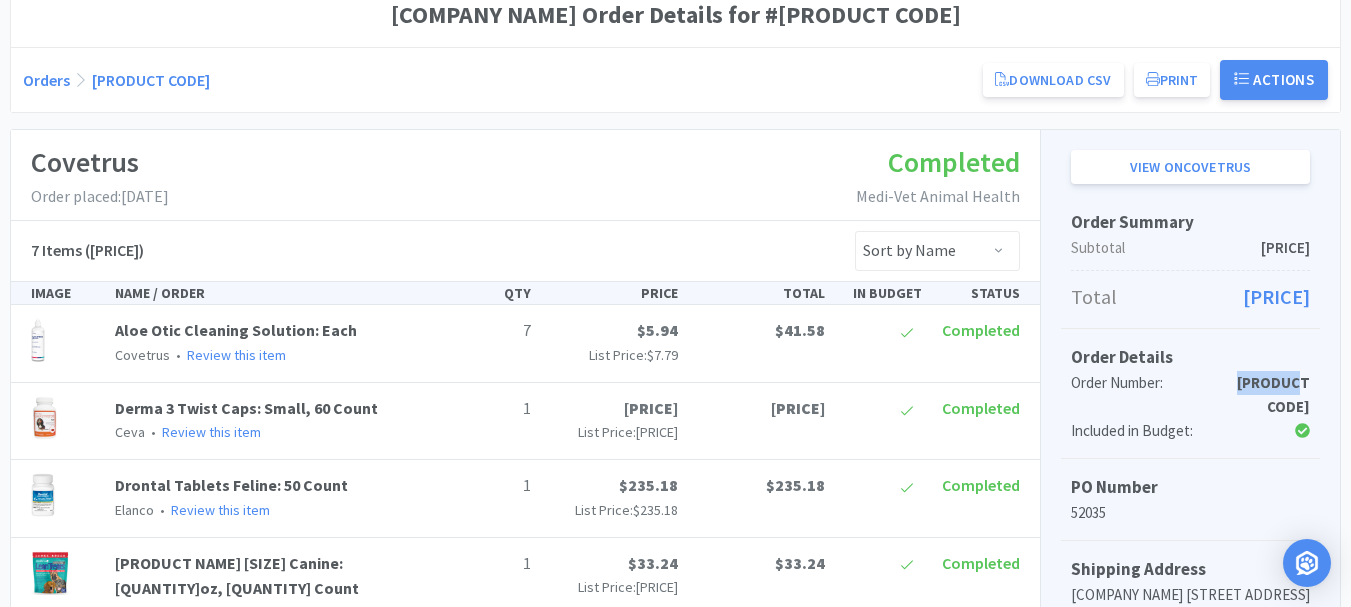 click on "[PRODUCT CODE]" at bounding box center [1273, 394] 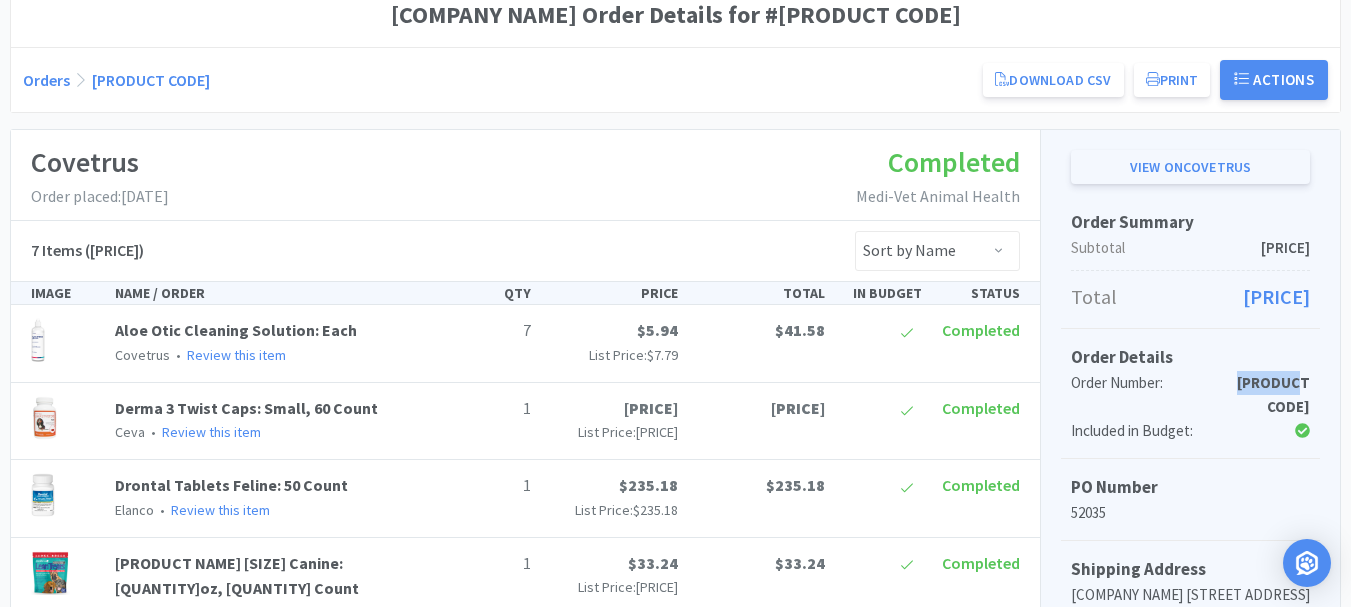 click on "View on  Covetrus" at bounding box center [1190, 167] 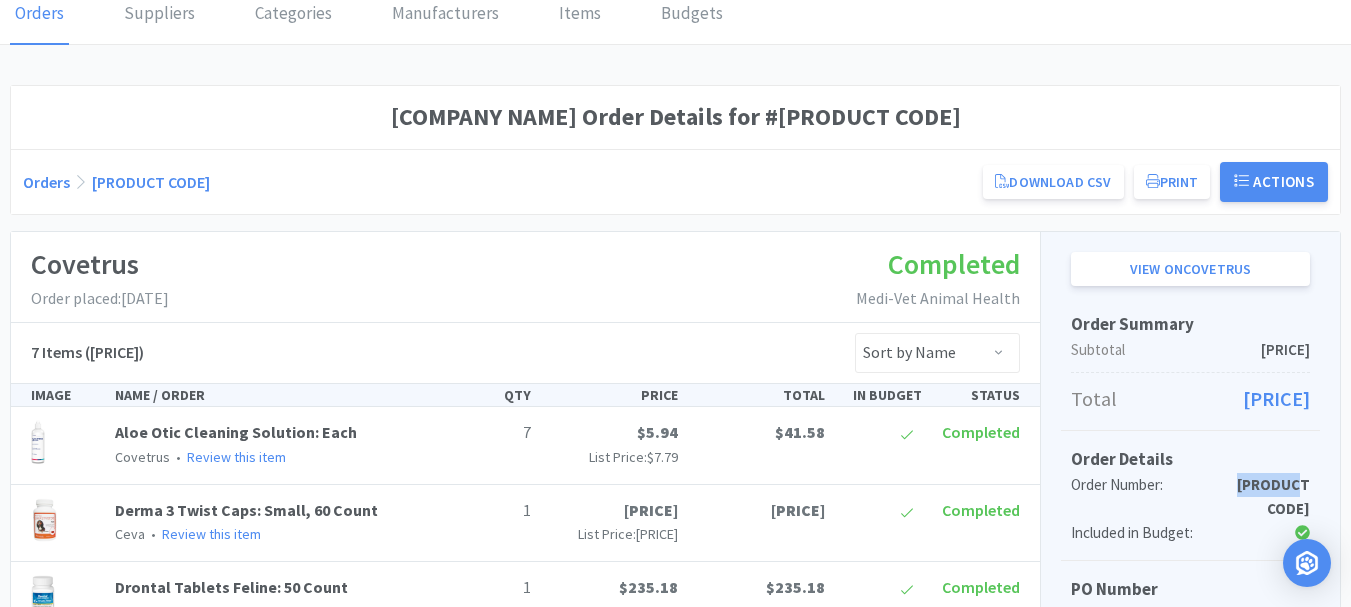 scroll, scrollTop: 0, scrollLeft: 0, axis: both 